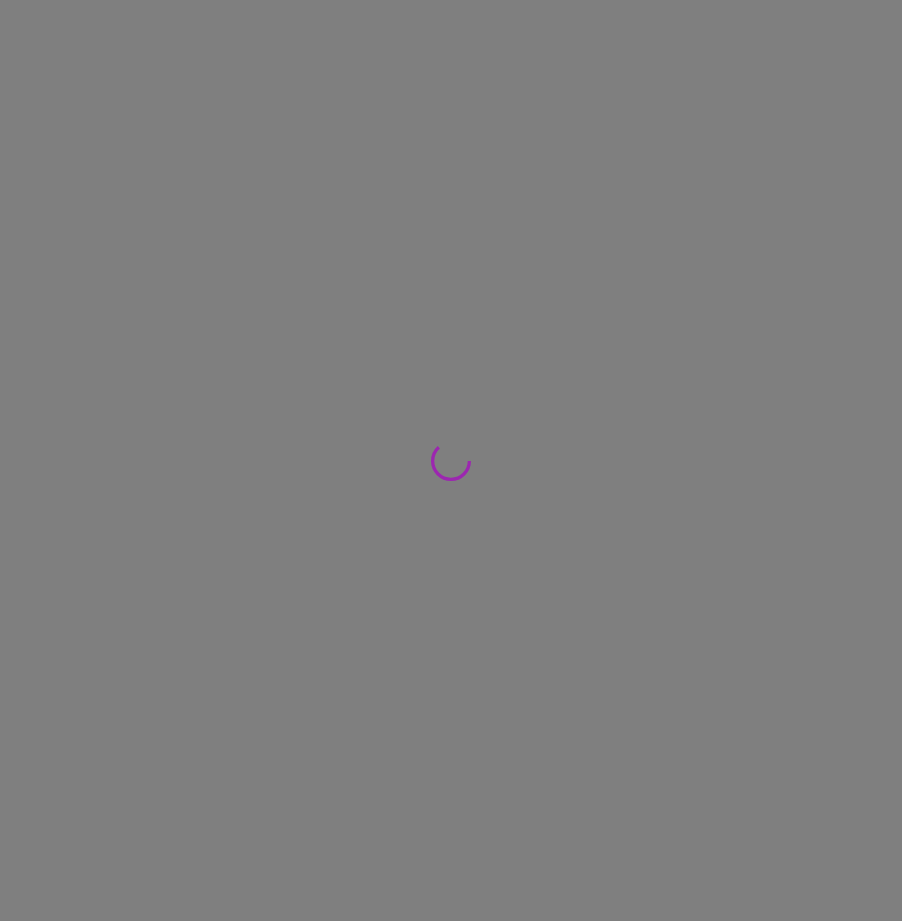 scroll, scrollTop: 0, scrollLeft: 0, axis: both 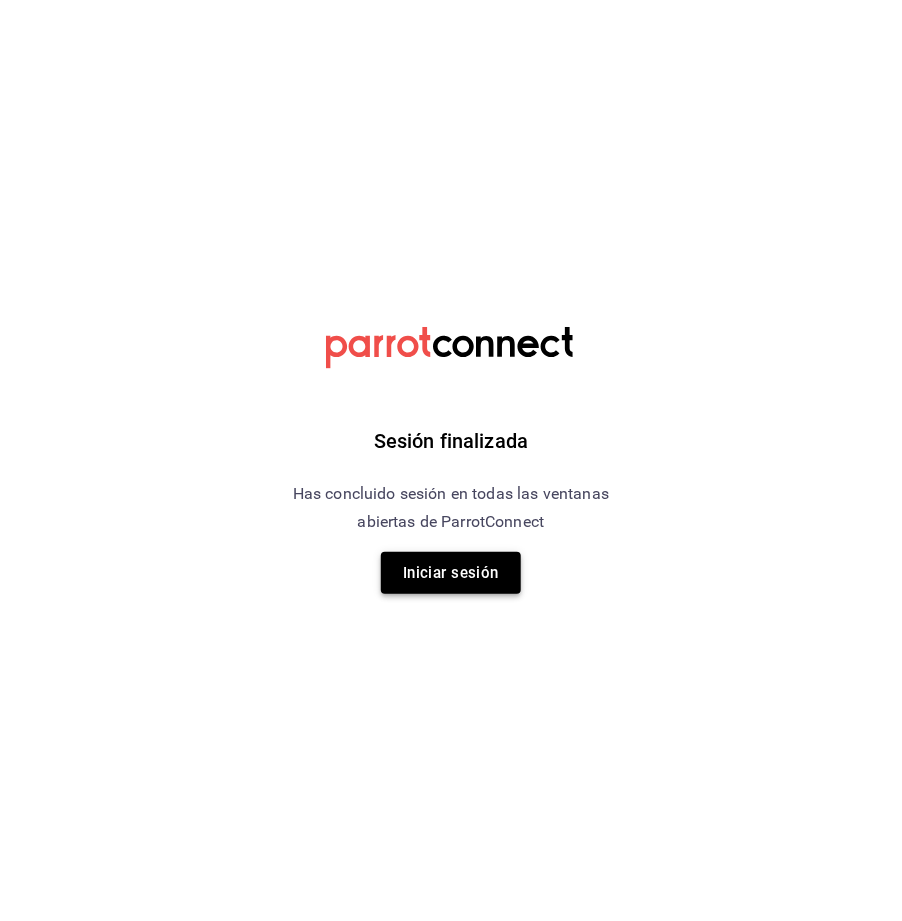 click on "Iniciar sesión" at bounding box center (451, 573) 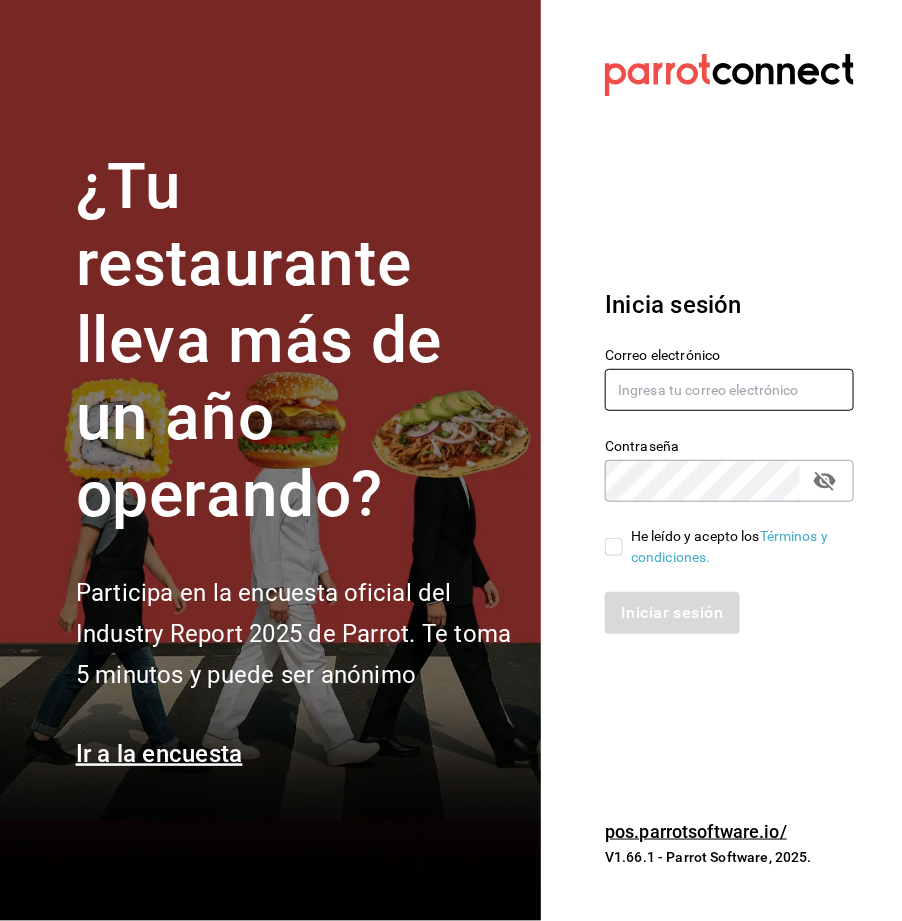 click at bounding box center [729, 390] 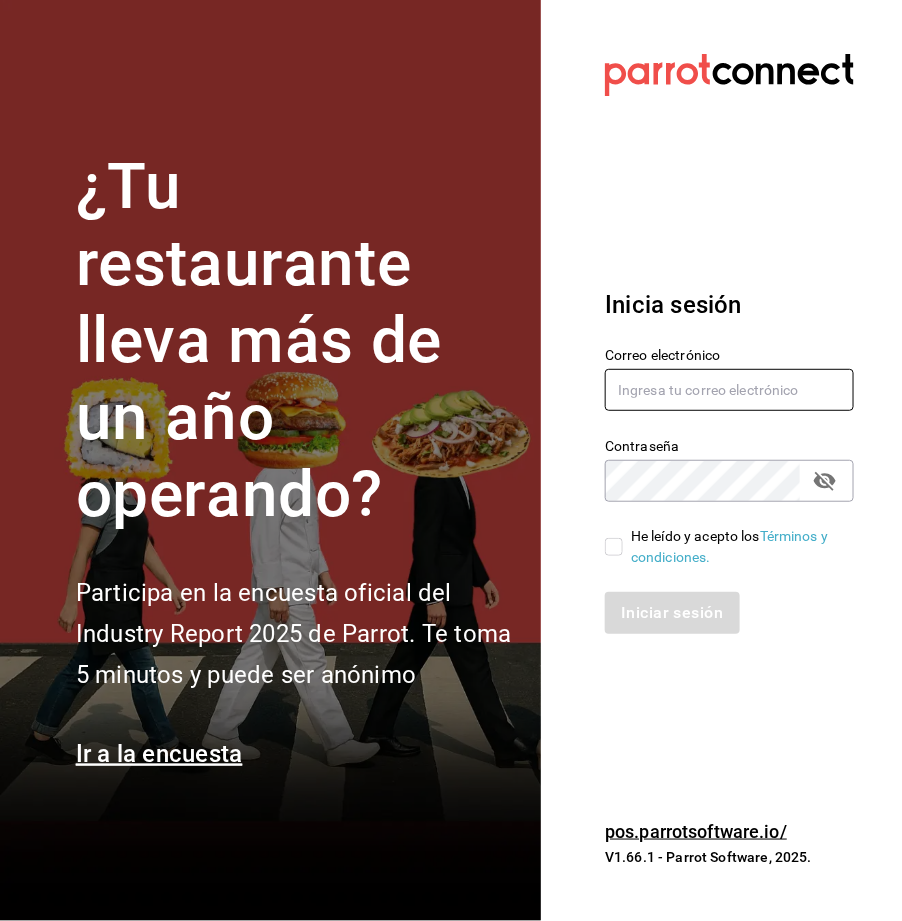 type on "[USERNAME]@[DOMAIN].com" 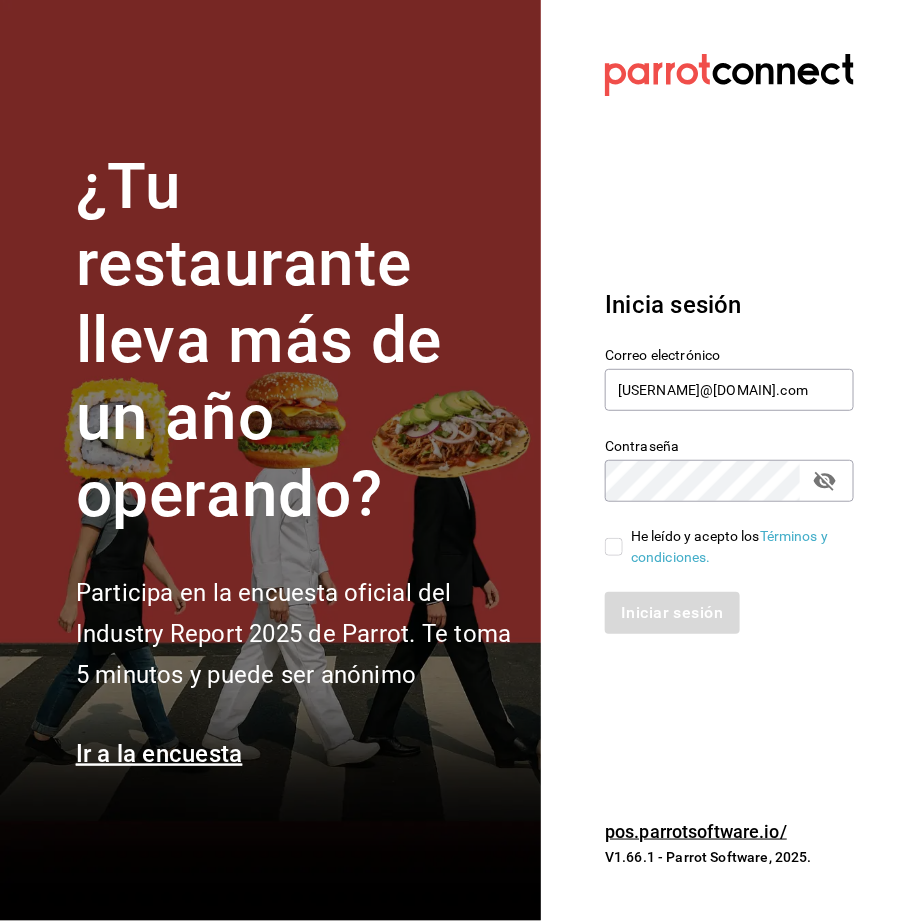 click on "He leído y acepto los  Términos y condiciones." at bounding box center [614, 547] 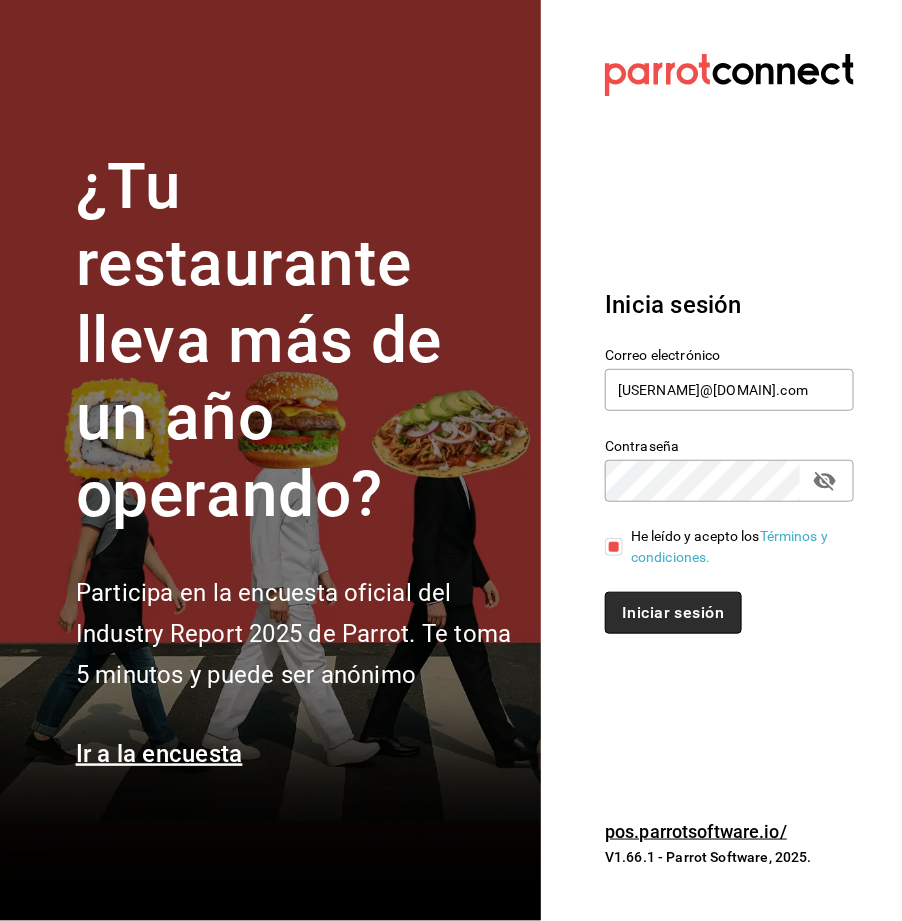 click on "Iniciar sesión" at bounding box center (673, 613) 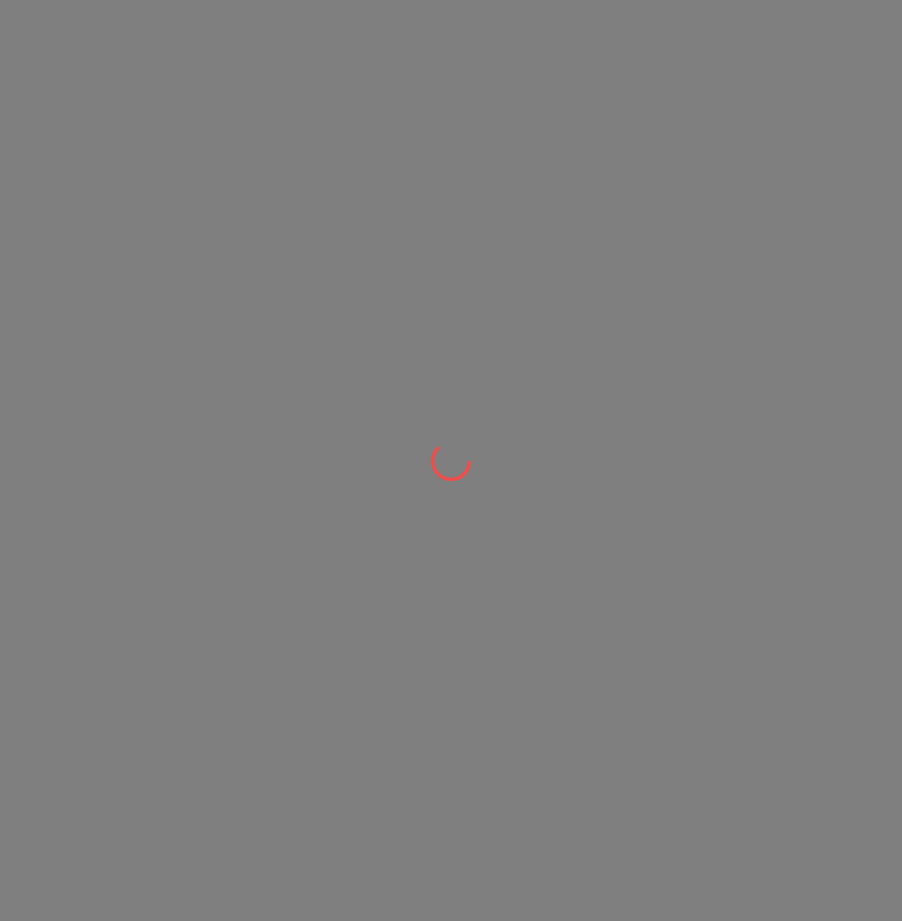 scroll, scrollTop: 0, scrollLeft: 0, axis: both 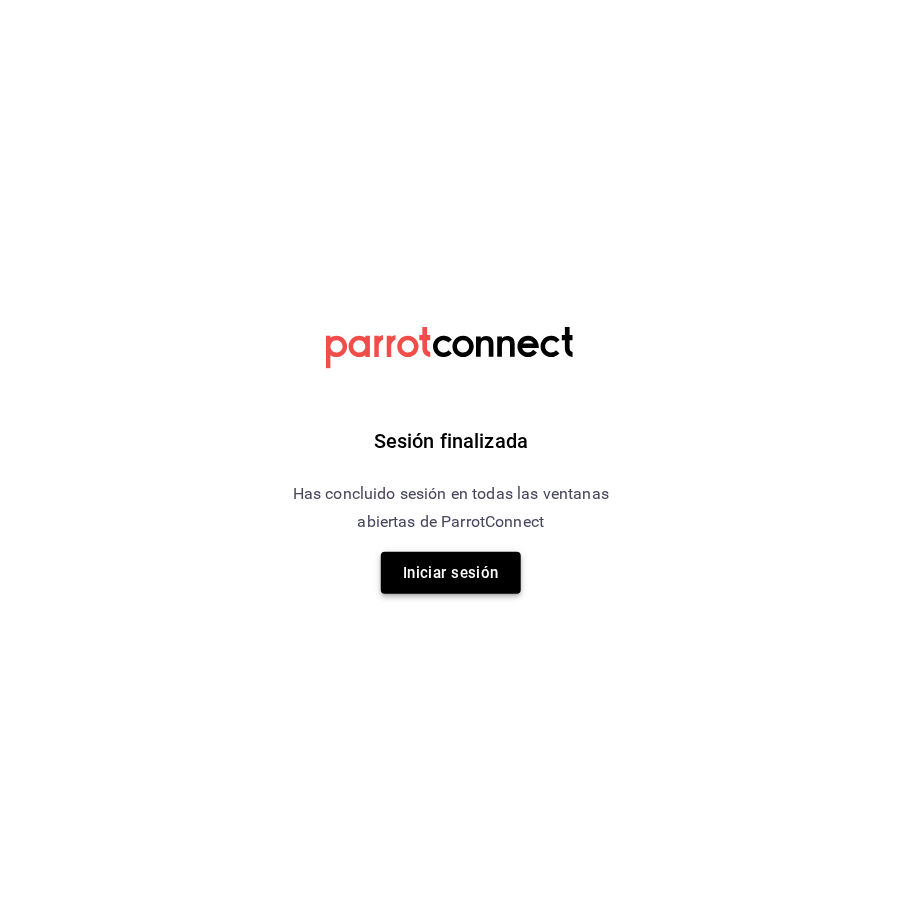 click on "Iniciar sesión" at bounding box center [451, 573] 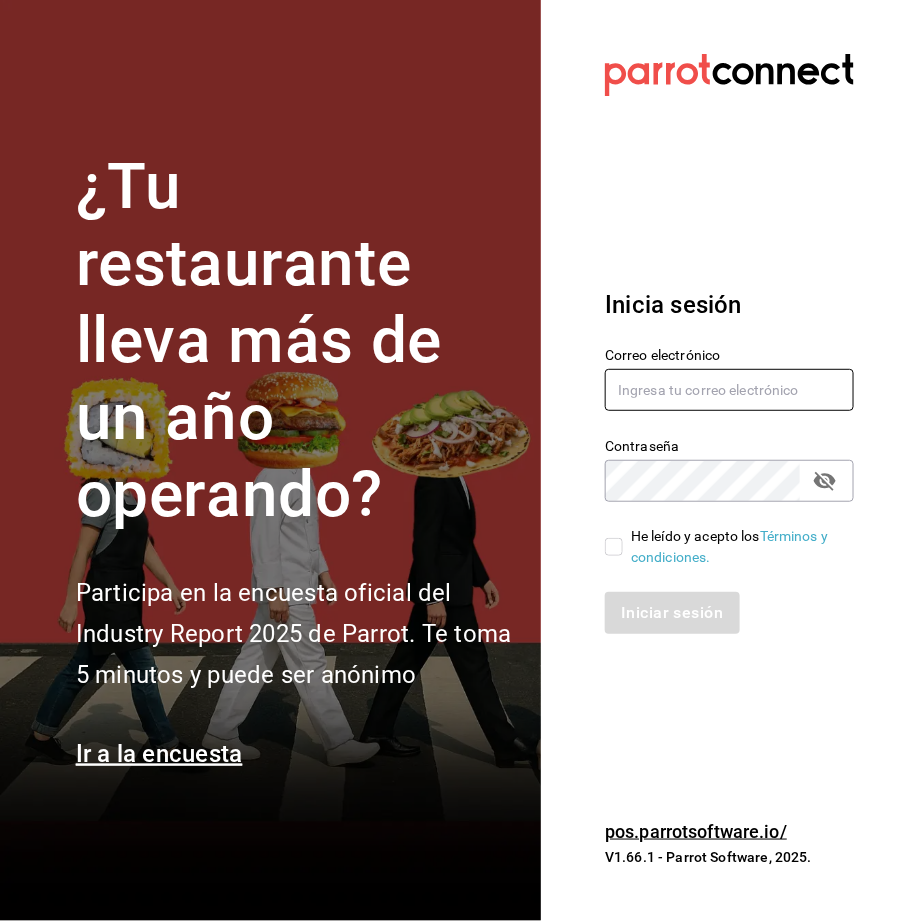 click at bounding box center [729, 390] 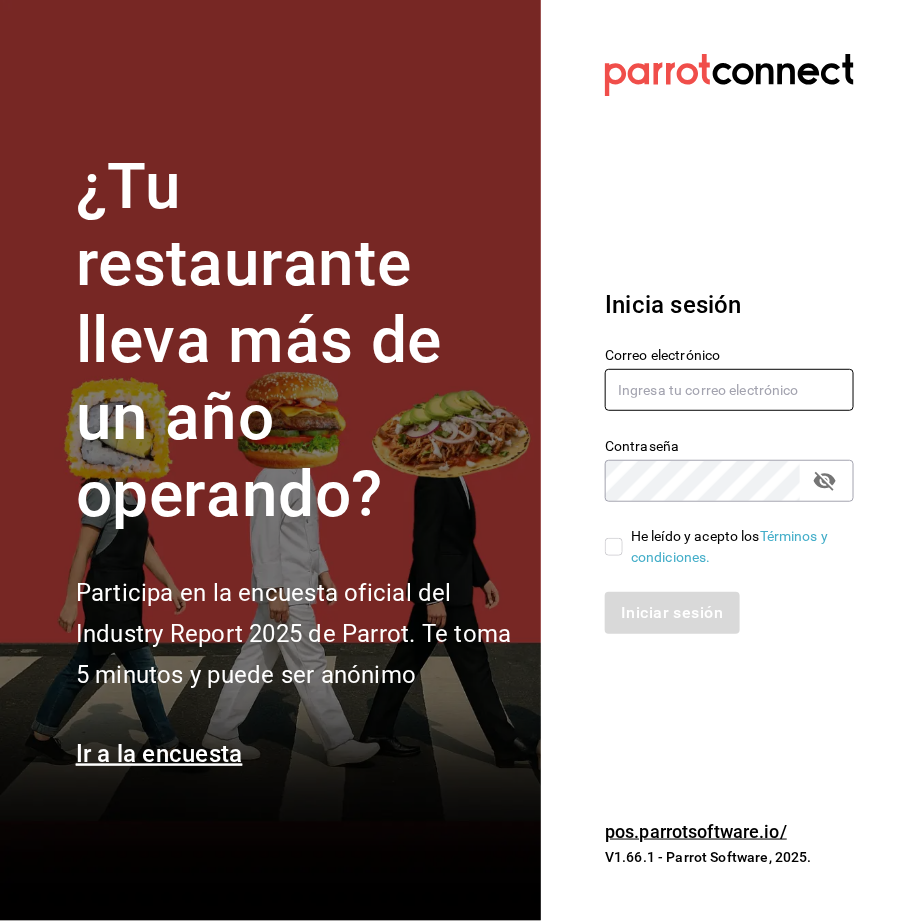 type on "[USERNAME]@[DOMAIN].com" 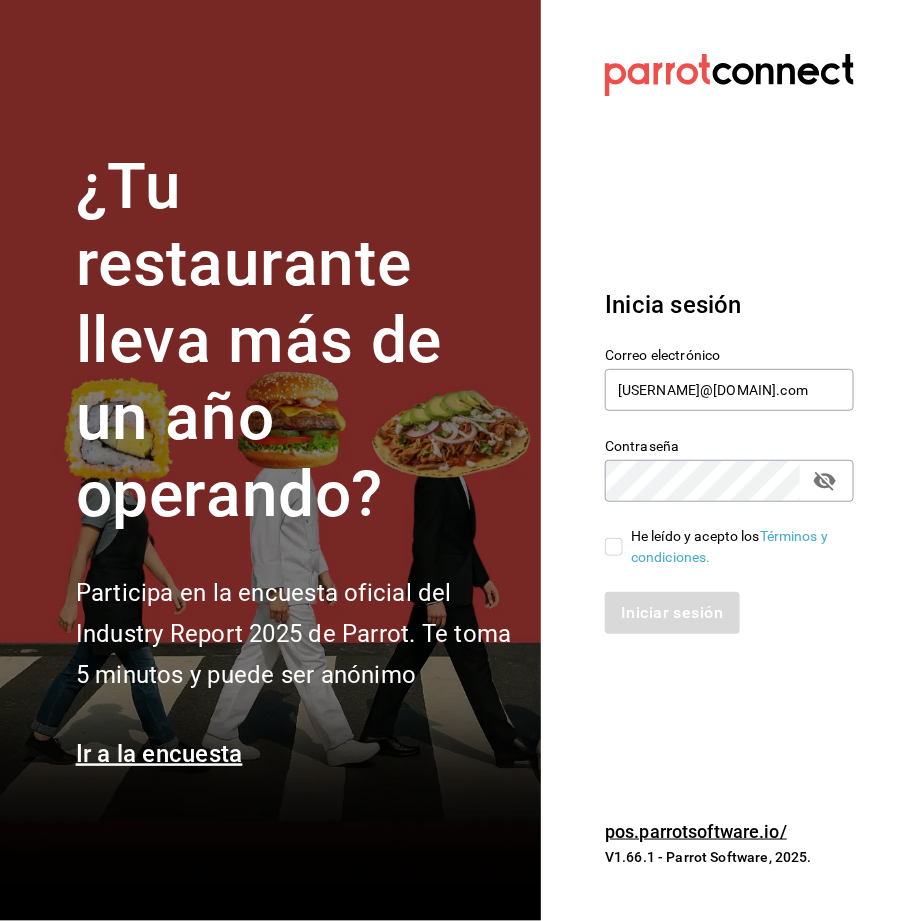 click on "He leído y acepto los  Términos y condiciones." at bounding box center [614, 547] 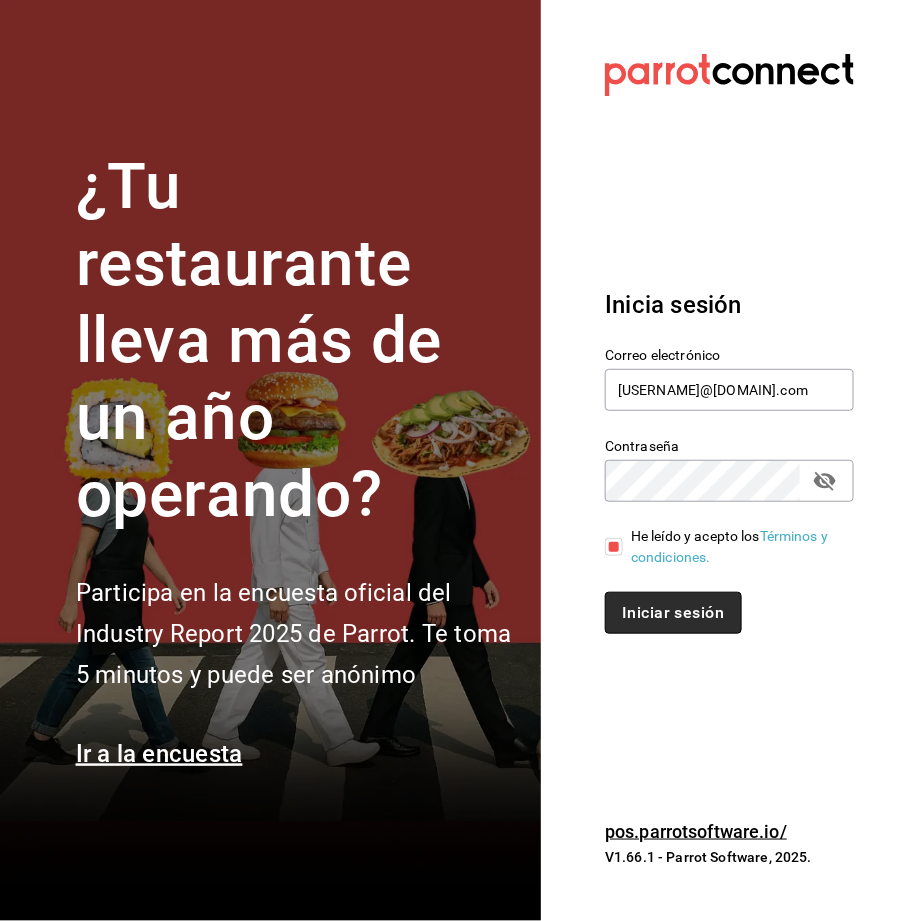 click on "Iniciar sesión" at bounding box center [673, 613] 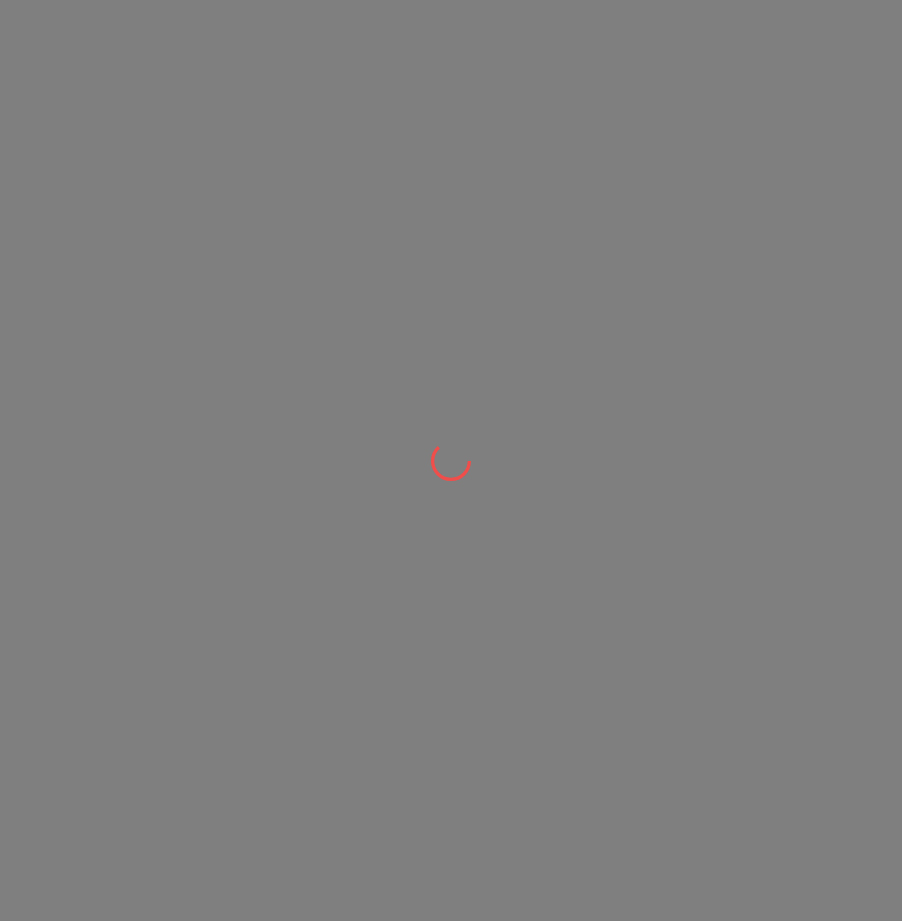 scroll, scrollTop: 0, scrollLeft: 0, axis: both 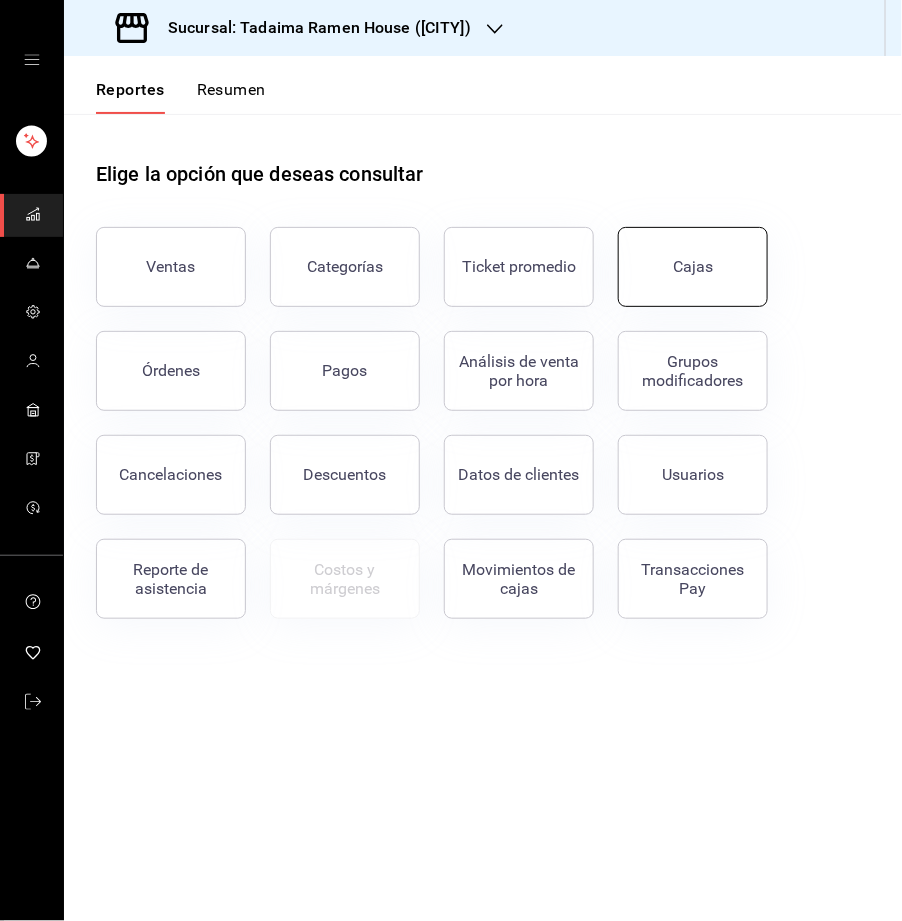 click on "Cajas" at bounding box center (693, 266) 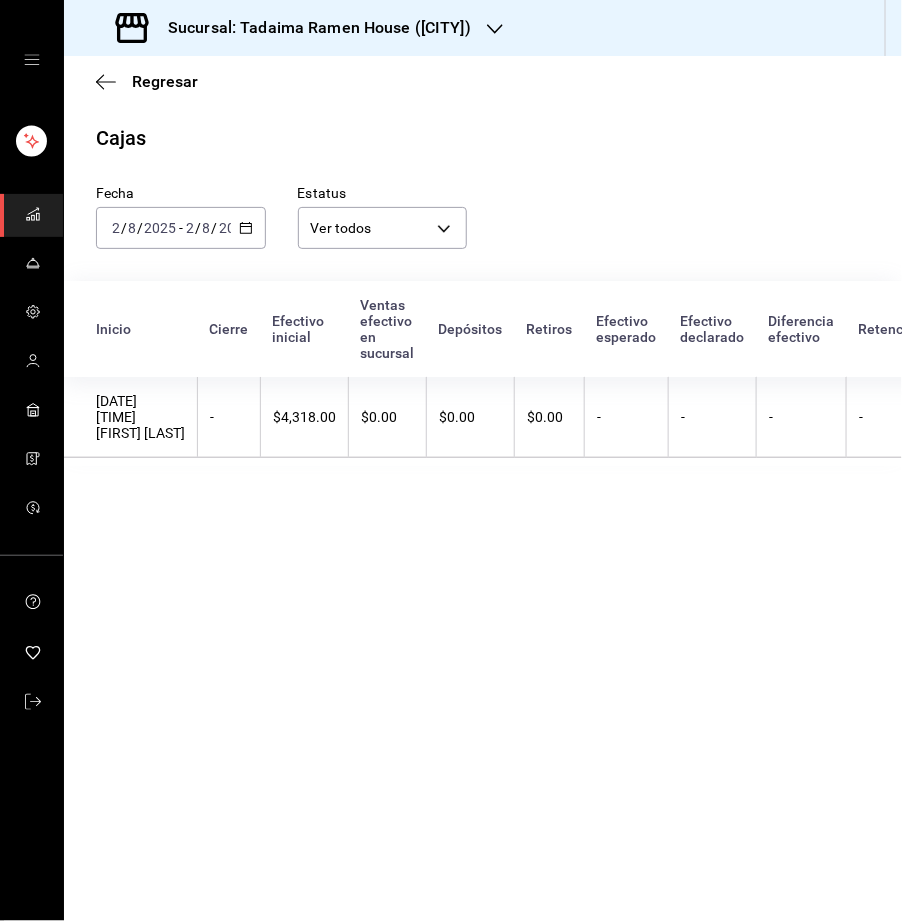 click 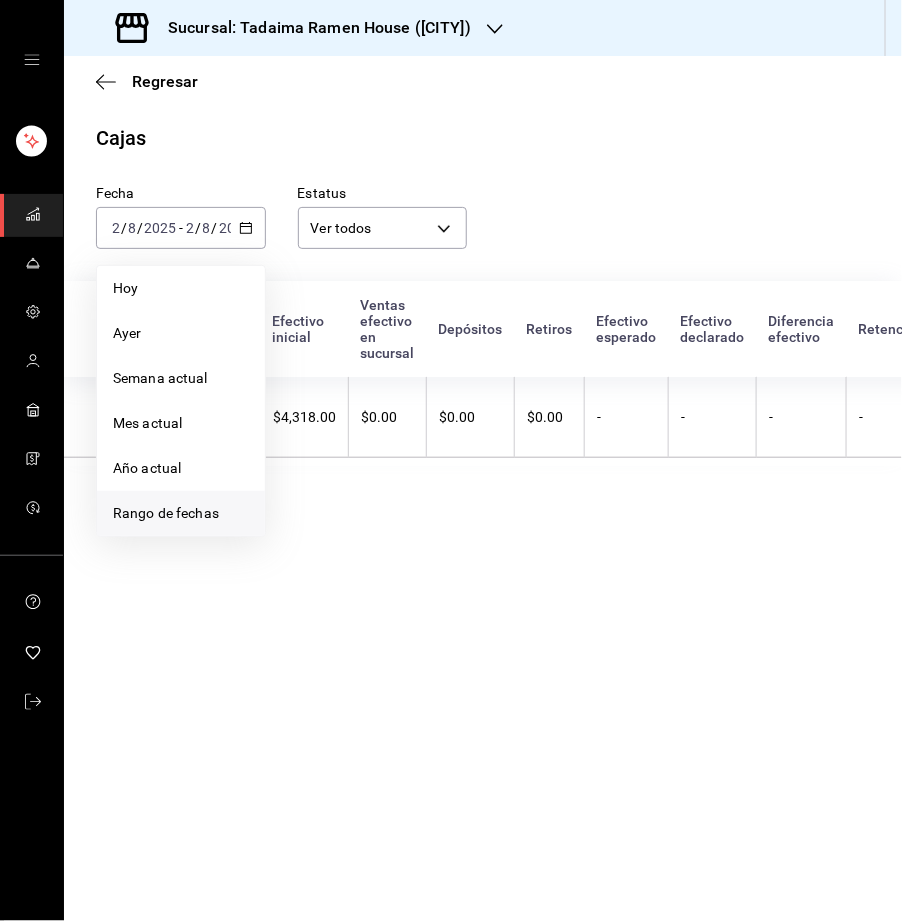 click on "Rango de fechas" at bounding box center (181, 513) 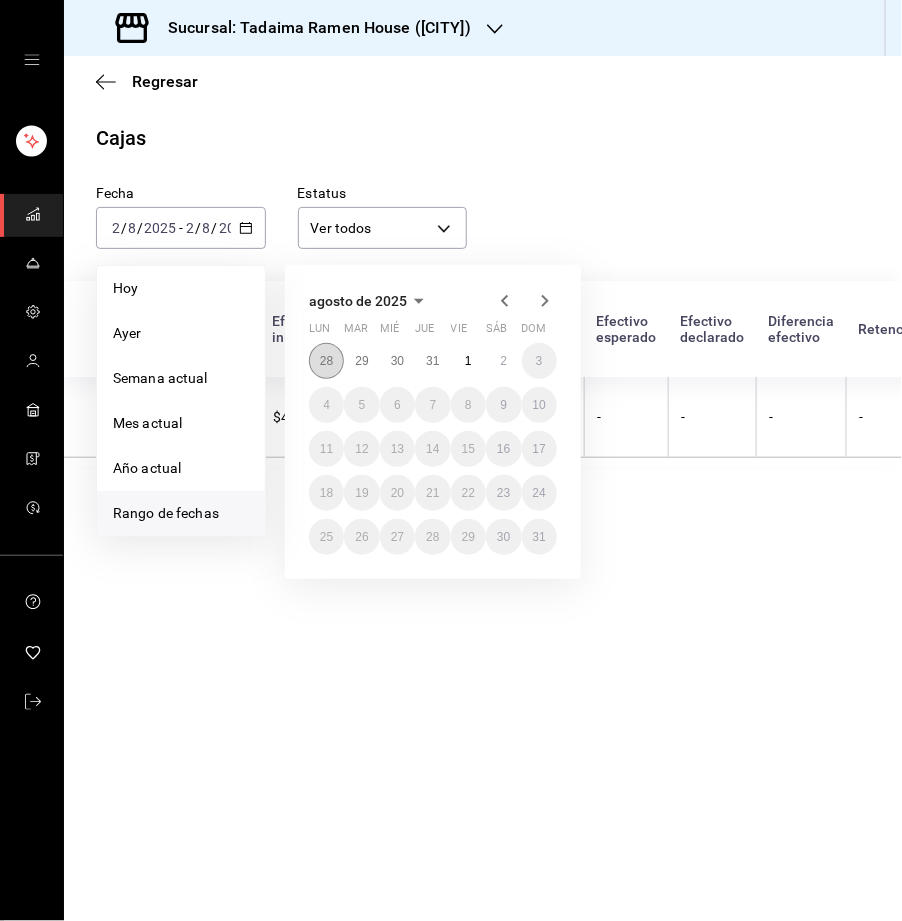 click on "28" at bounding box center [326, 361] 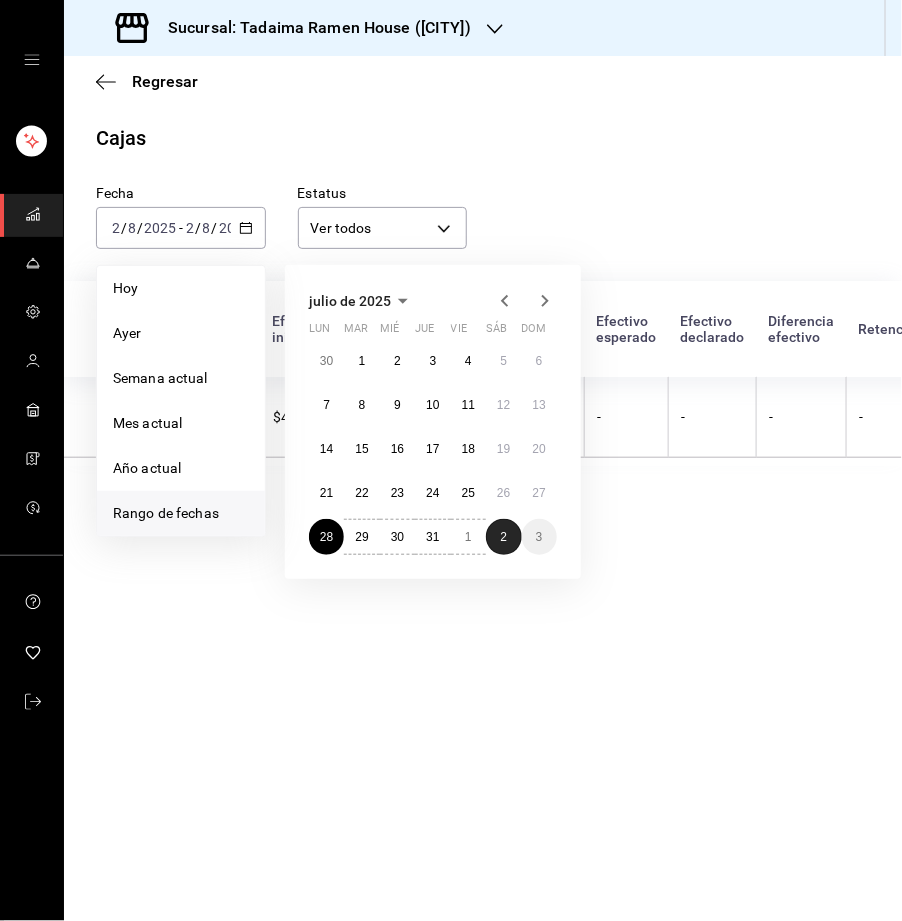click on "2" at bounding box center [503, 537] 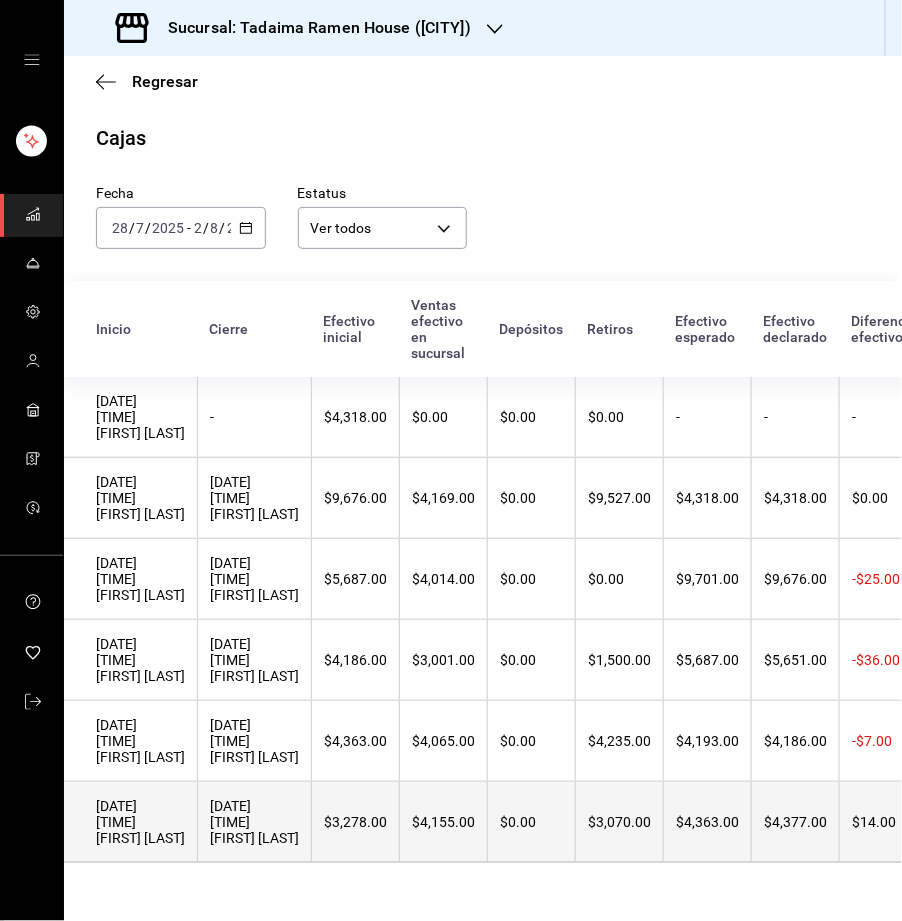 click on "[DATE]
[TIME]
[FIRST] [LAST]" at bounding box center [131, 822] 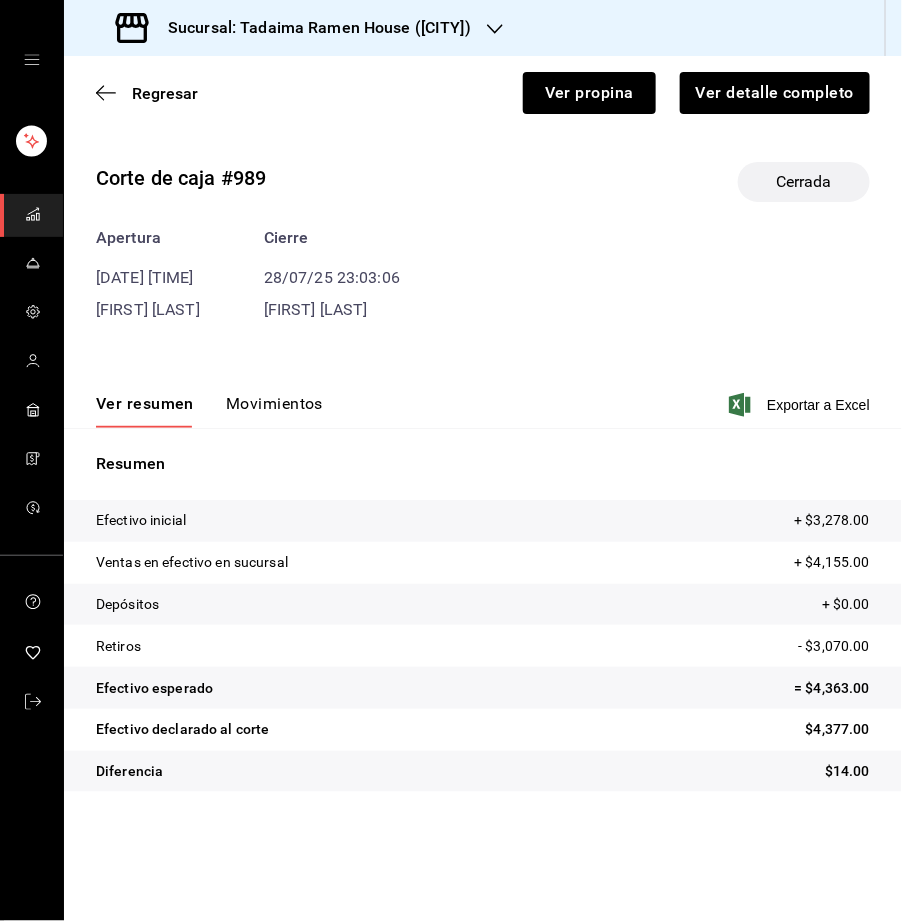 click on "Movimientos" at bounding box center (274, 411) 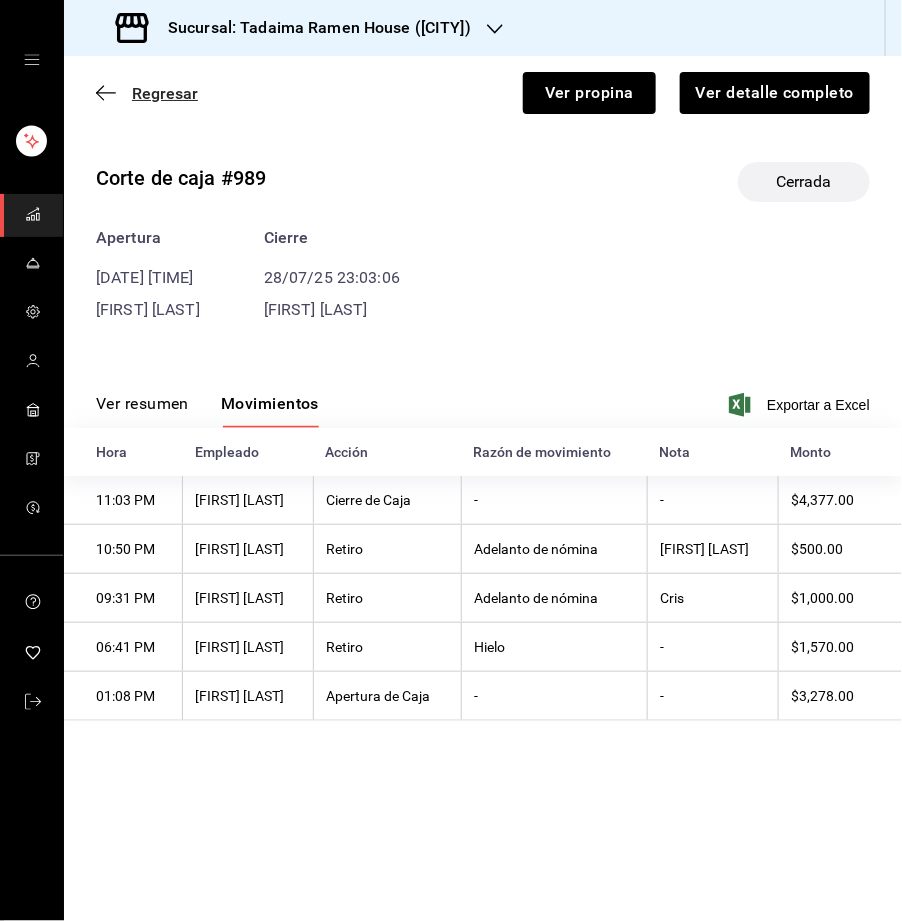 click on "Regresar" at bounding box center (165, 93) 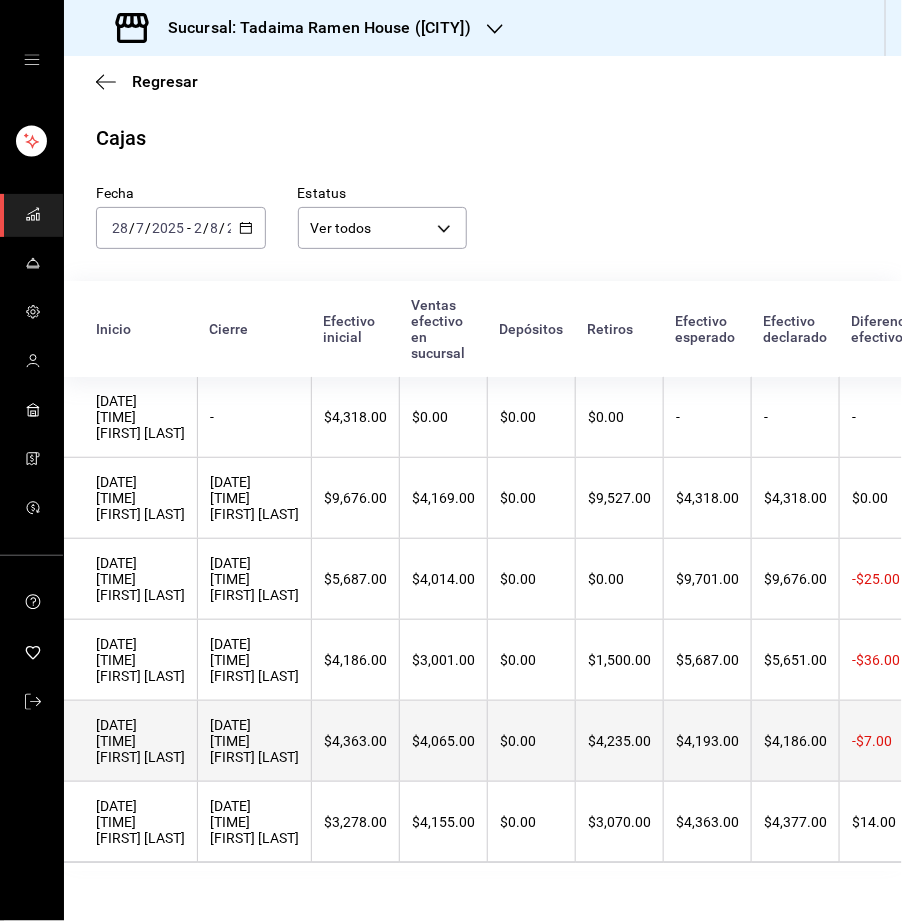 click on "[DATE]
[TIME]
[FIRST] [LAST]" at bounding box center (140, 741) 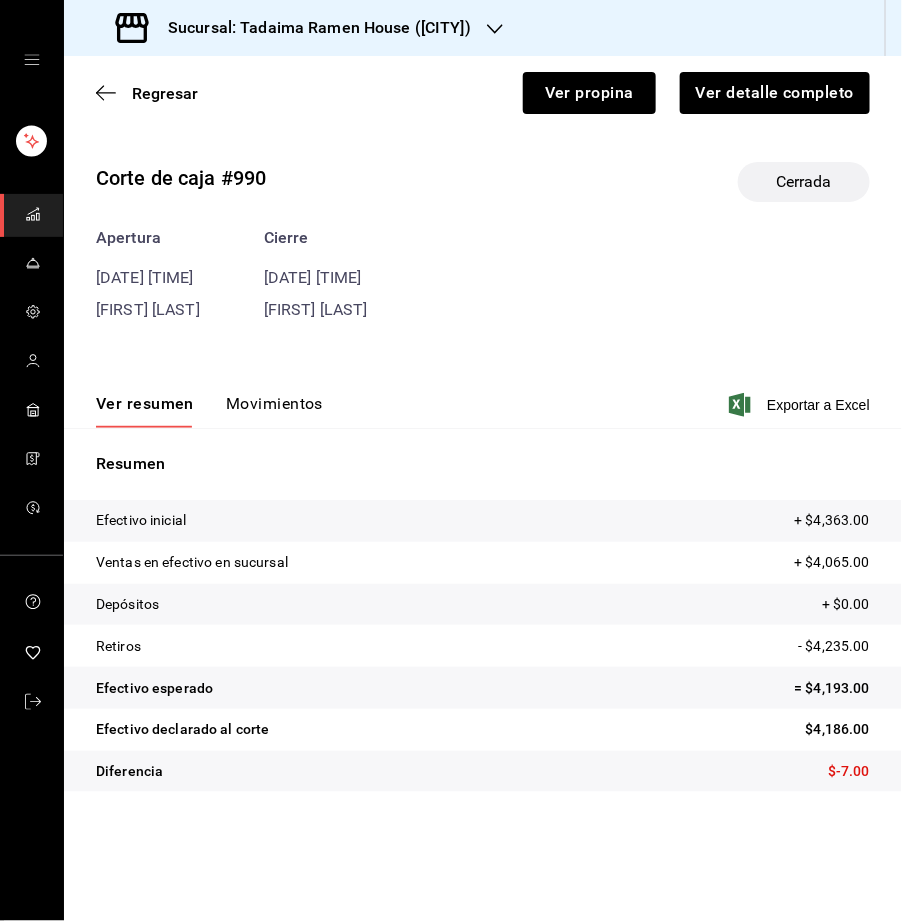 click on "Ver resumen Movimientos Exportar a Excel" at bounding box center [483, 399] 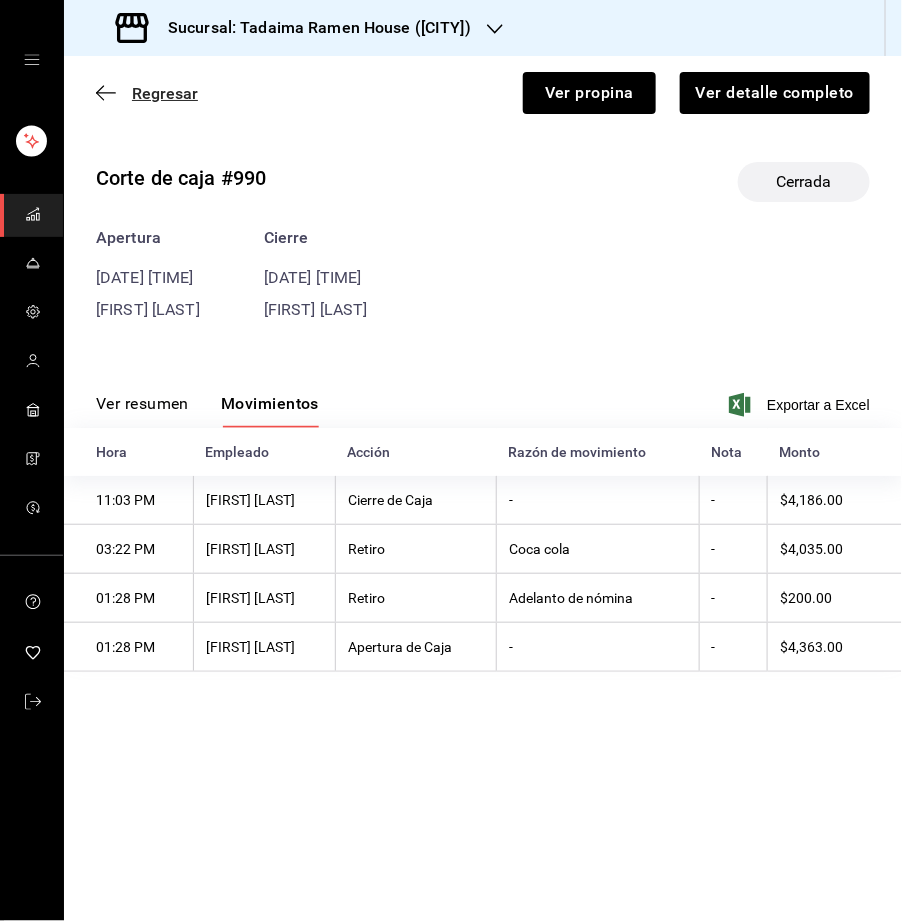 click on "Regresar" at bounding box center (165, 93) 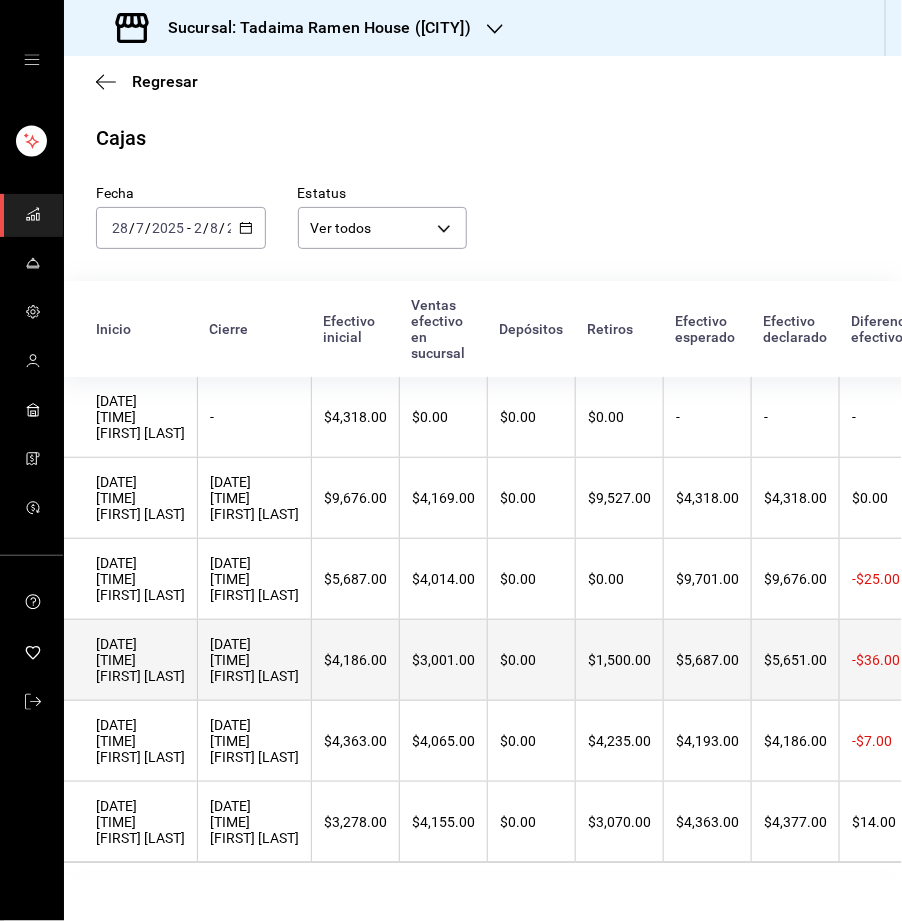 click on "[DATE]
[TIME]
[FIRST] [LAST]" at bounding box center [140, 660] 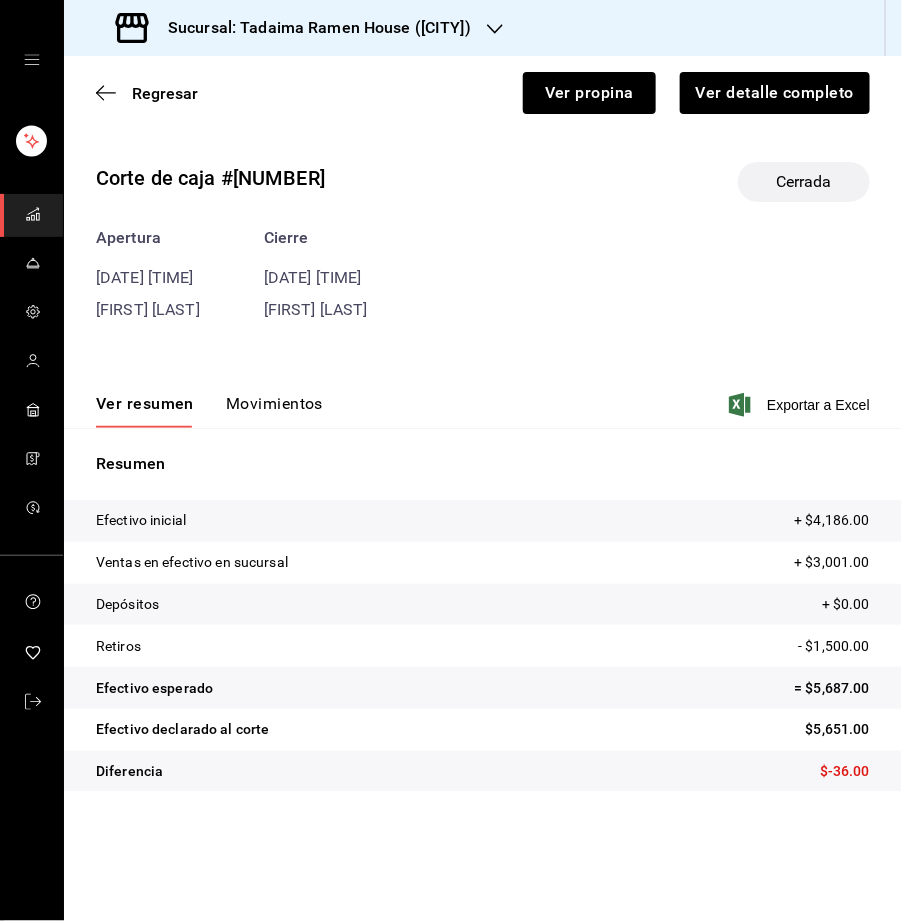 click on "Corte de caja  #[NUMBER] Cerrada Apertura [DATE] [TIME] [FIRST] [LAST] Cierre [DATE] [TIME] [FIRST] [LAST] Ver resumen Movimientos Exportar a Excel Resumen Efectivo inicial [CURRENCY] [AMOUNT] Ventas en efectivo en sucursal [CURRENCY] [AMOUNT] Depósitos [CURRENCY] [AMOUNT] Retiros [CURRENCY] [AMOUNT] Efectivo esperado [CURRENCY] [AMOUNT] Efectivo declarado al corte  [CURRENCY] [AMOUNT] Diferencia  [CURRENCY] [AMOUNT]" at bounding box center [483, 481] 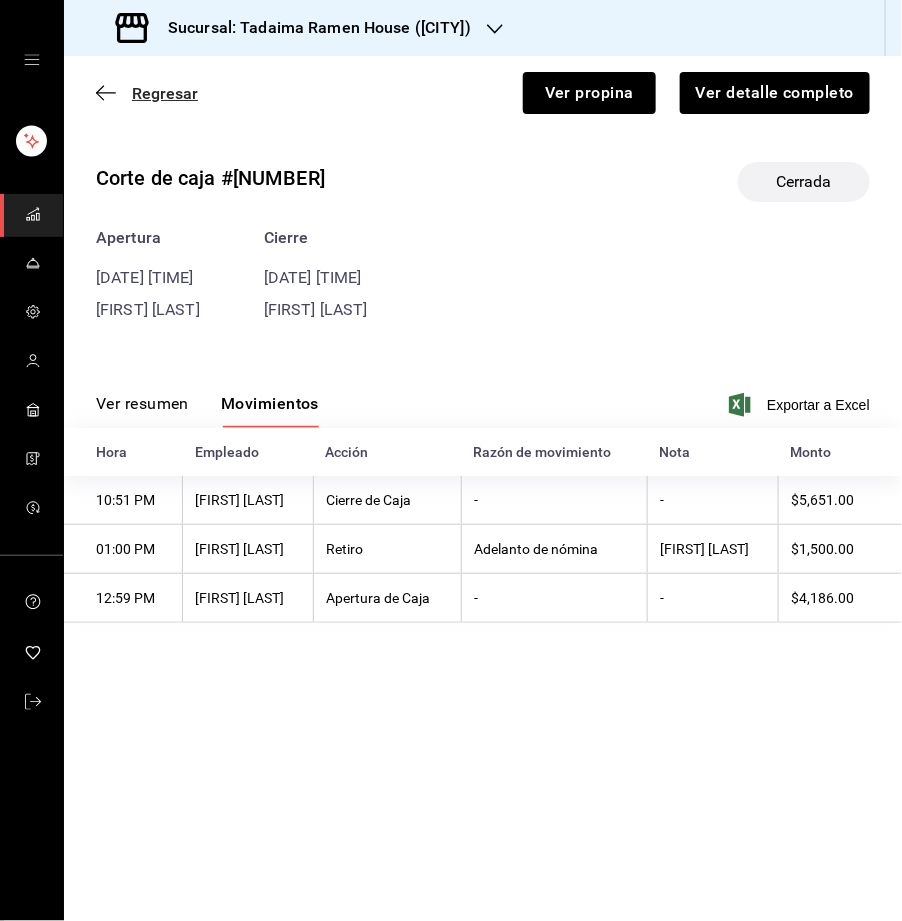 click on "Regresar" at bounding box center (165, 93) 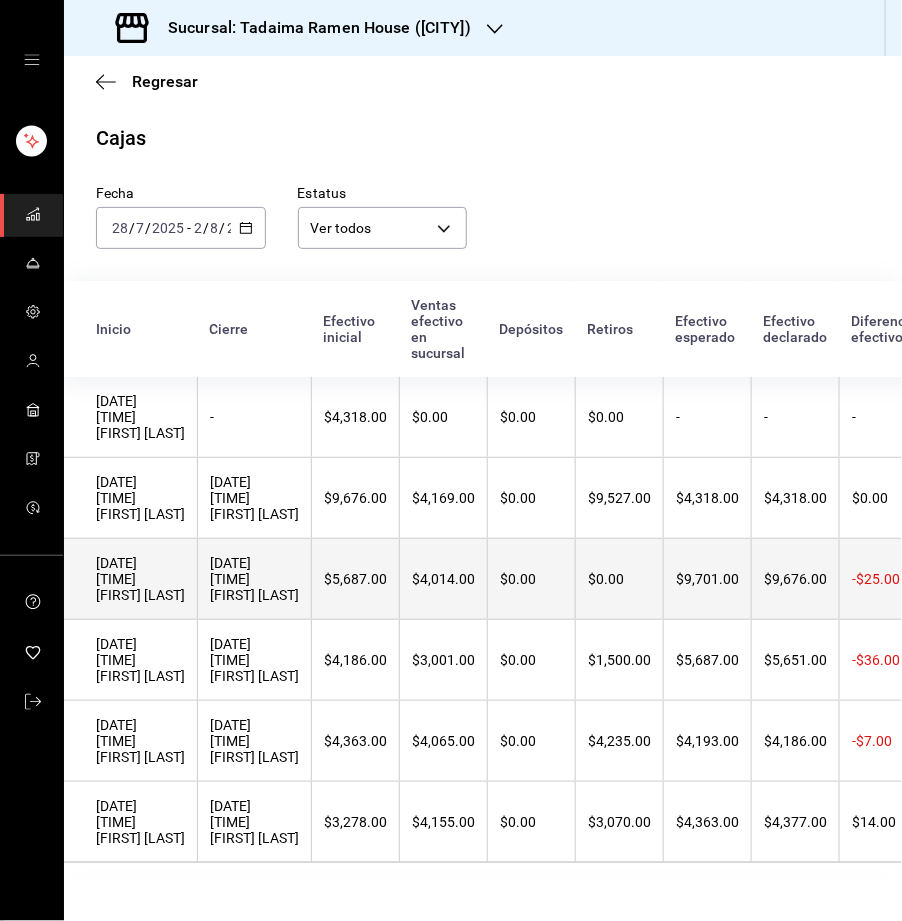 click on "[DATE]
[TIME]
[FIRST] [LAST]" at bounding box center [254, 579] 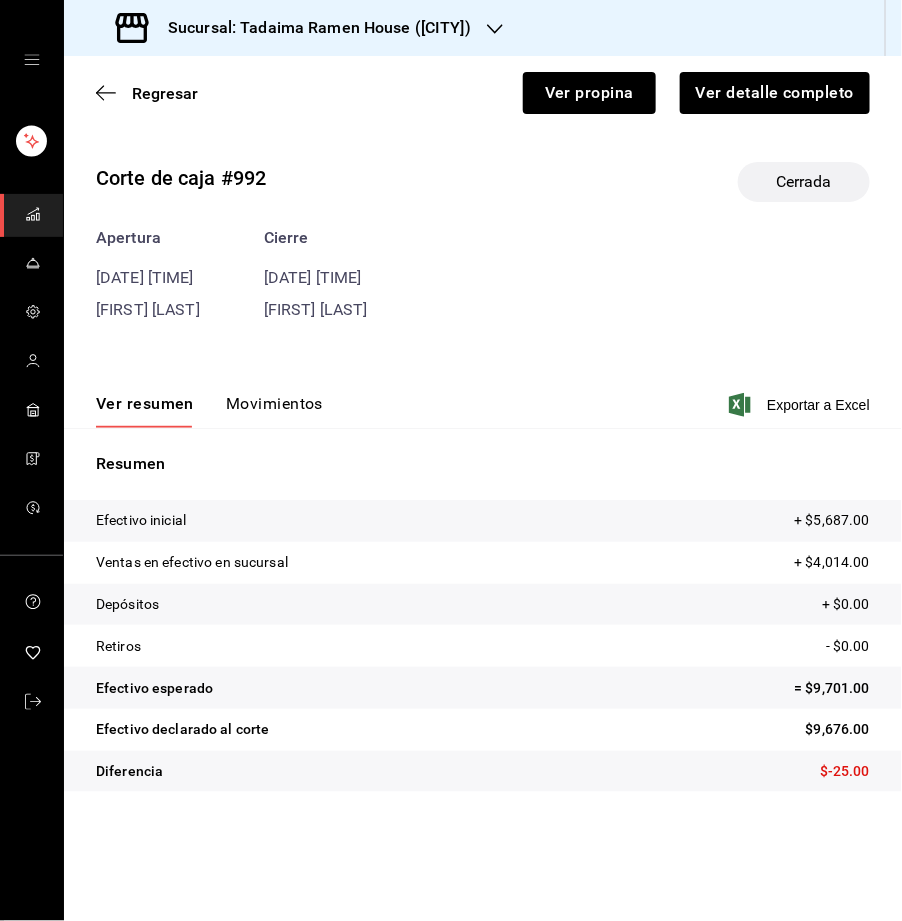 click on "Movimientos" at bounding box center (274, 411) 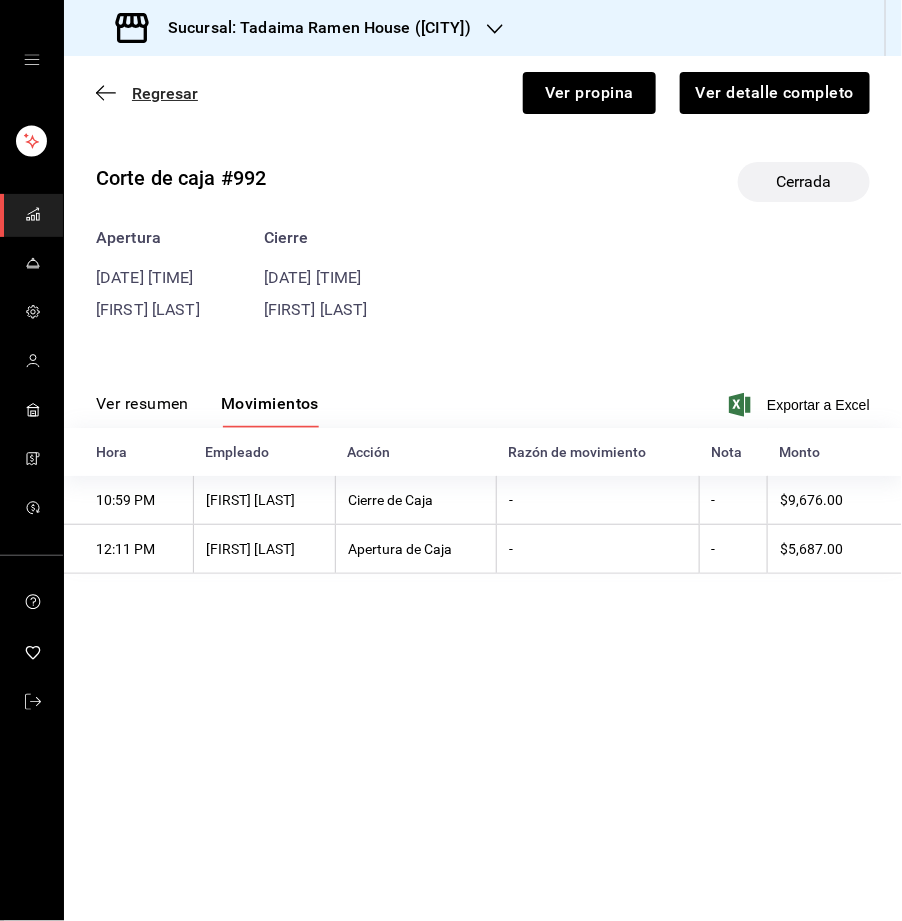 click on "Regresar" at bounding box center [165, 93] 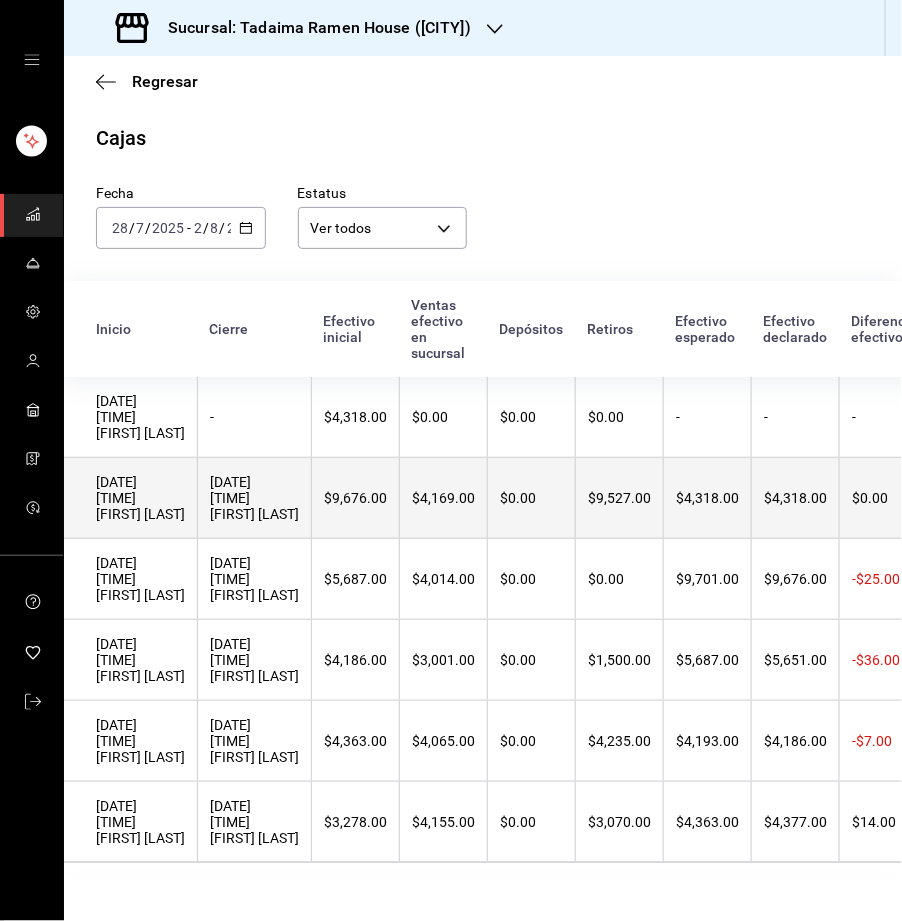 click on "[DATE]
[TIME]
[FIRST] [LAST]" at bounding box center (254, 498) 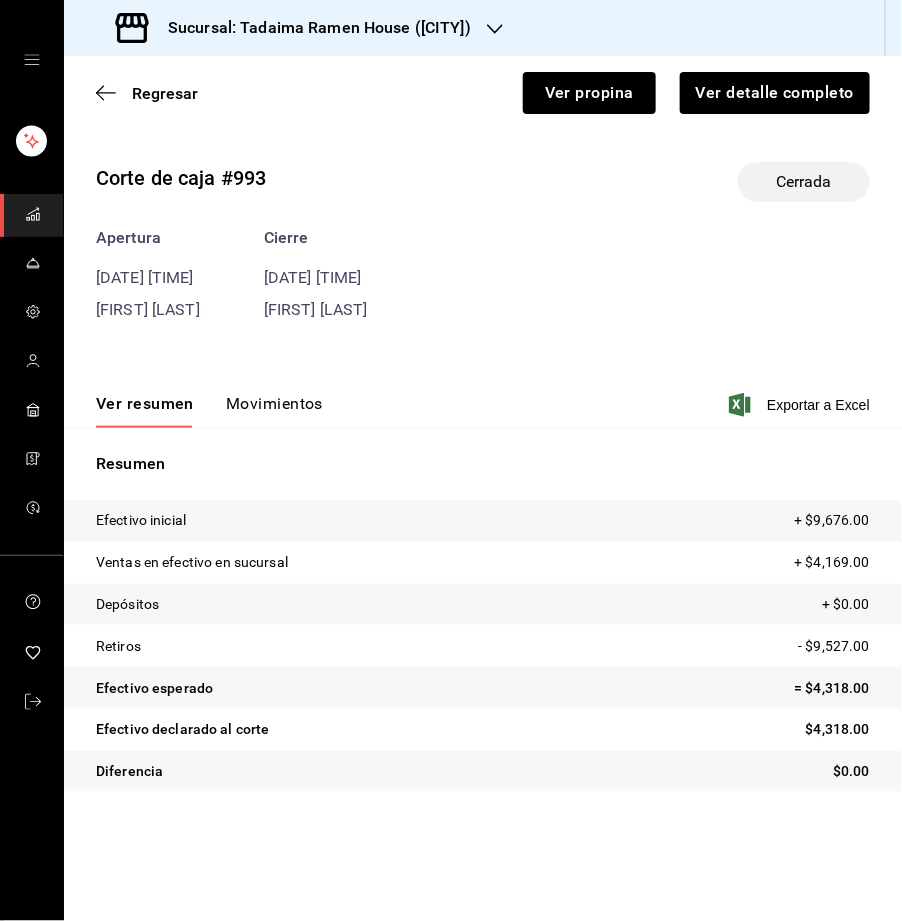 click on "Movimientos" at bounding box center (274, 411) 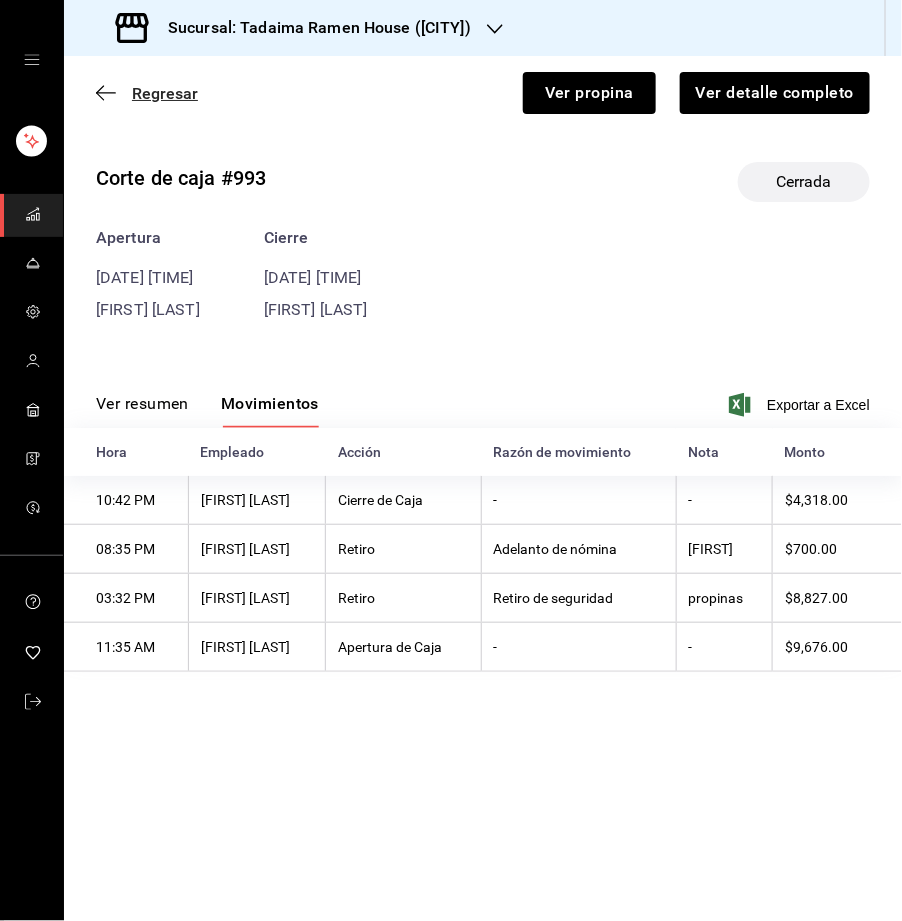 click on "Regresar" at bounding box center (165, 93) 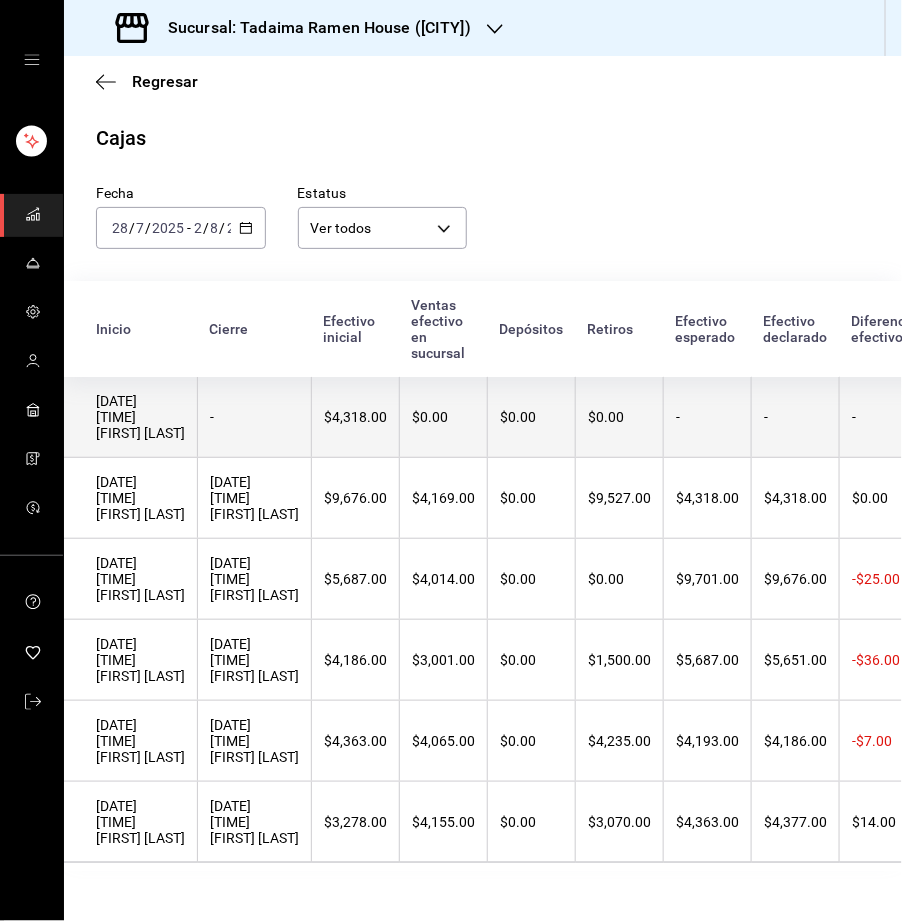 click on "[DATE]
[TIME]
[FIRST] [LAST]" at bounding box center [131, 417] 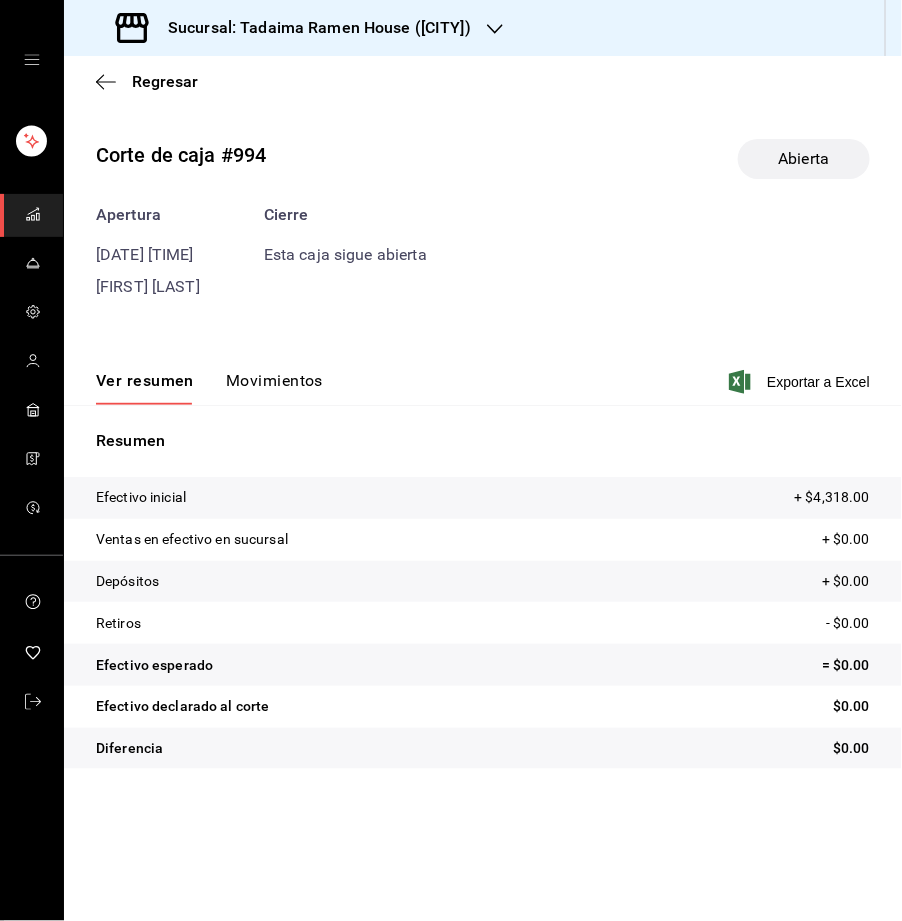 click on "Movimientos" at bounding box center [274, 388] 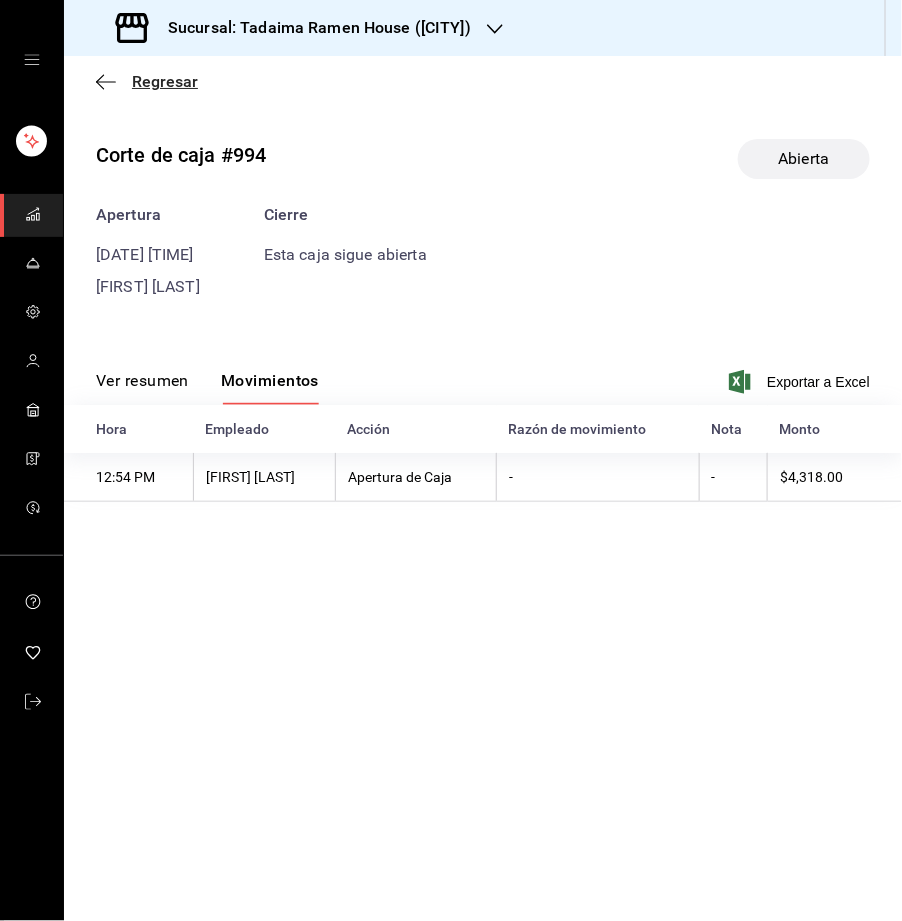 click on "Regresar" at bounding box center [165, 81] 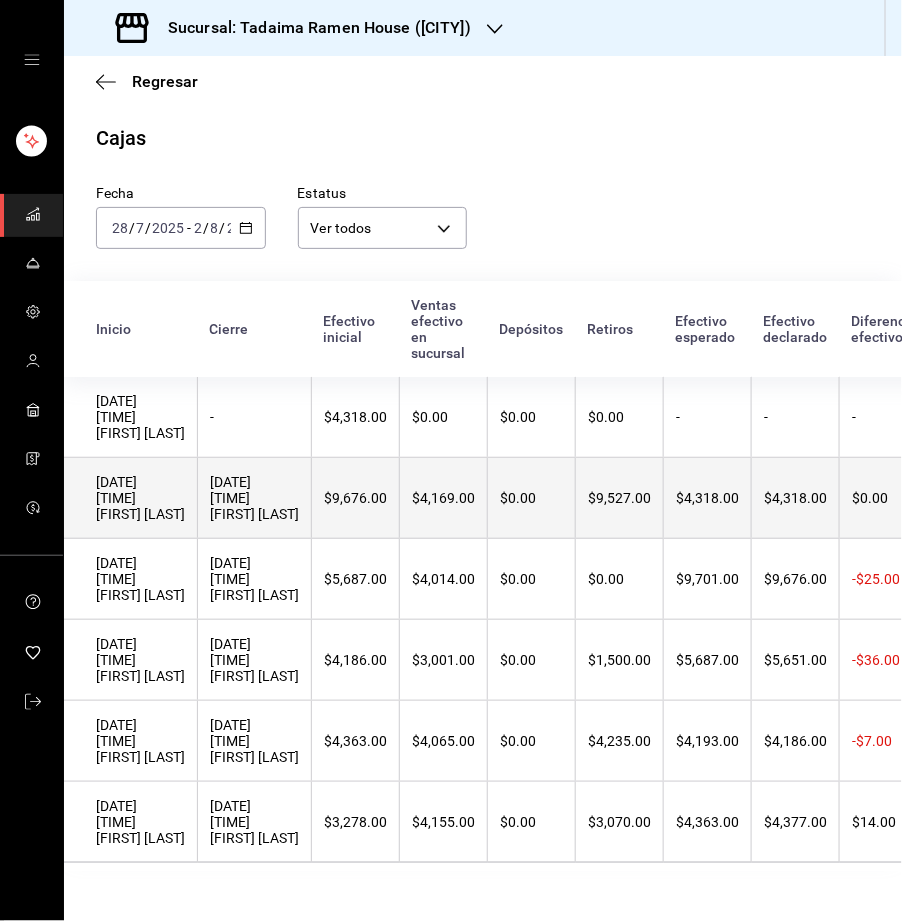 click on "[DATE]
[TIME]
[FIRST] [LAST]" at bounding box center [254, 498] 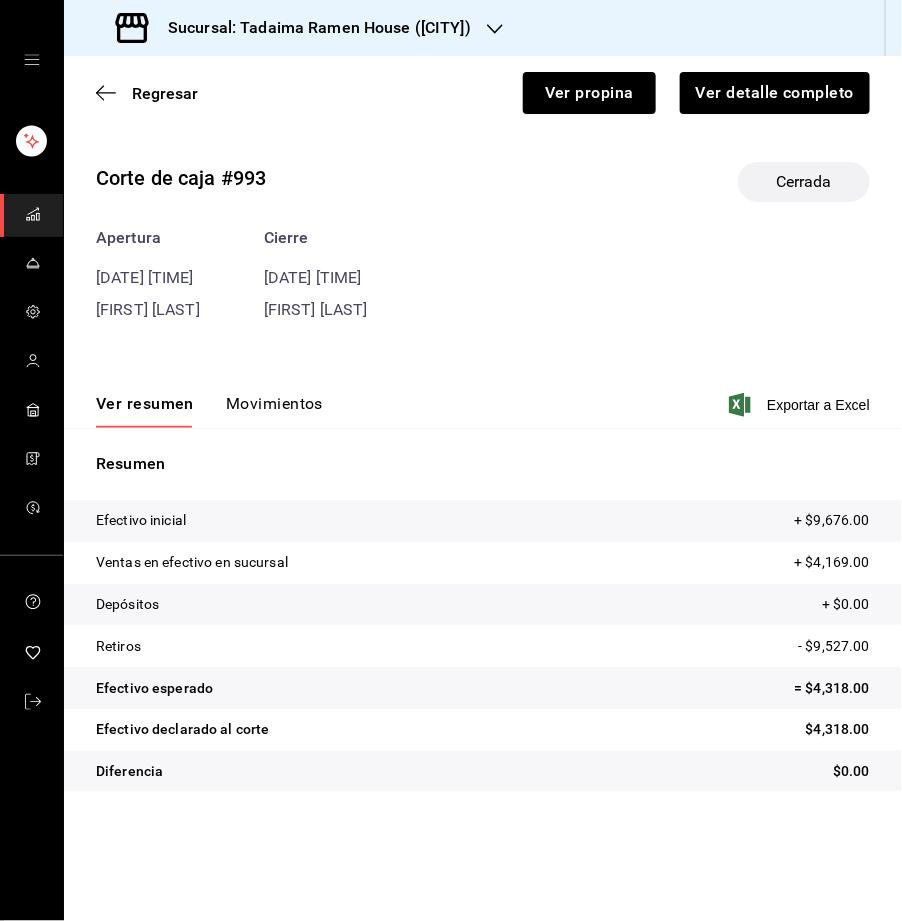 click on "Movimientos" at bounding box center [274, 411] 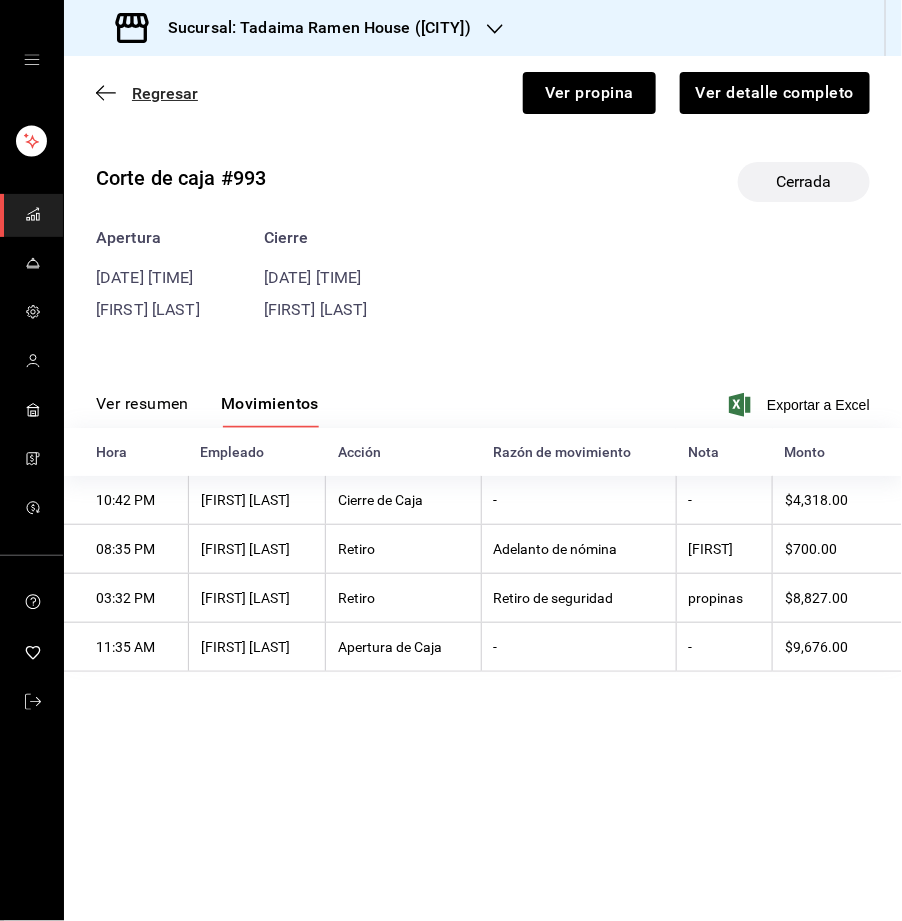 click on "Regresar" at bounding box center (165, 93) 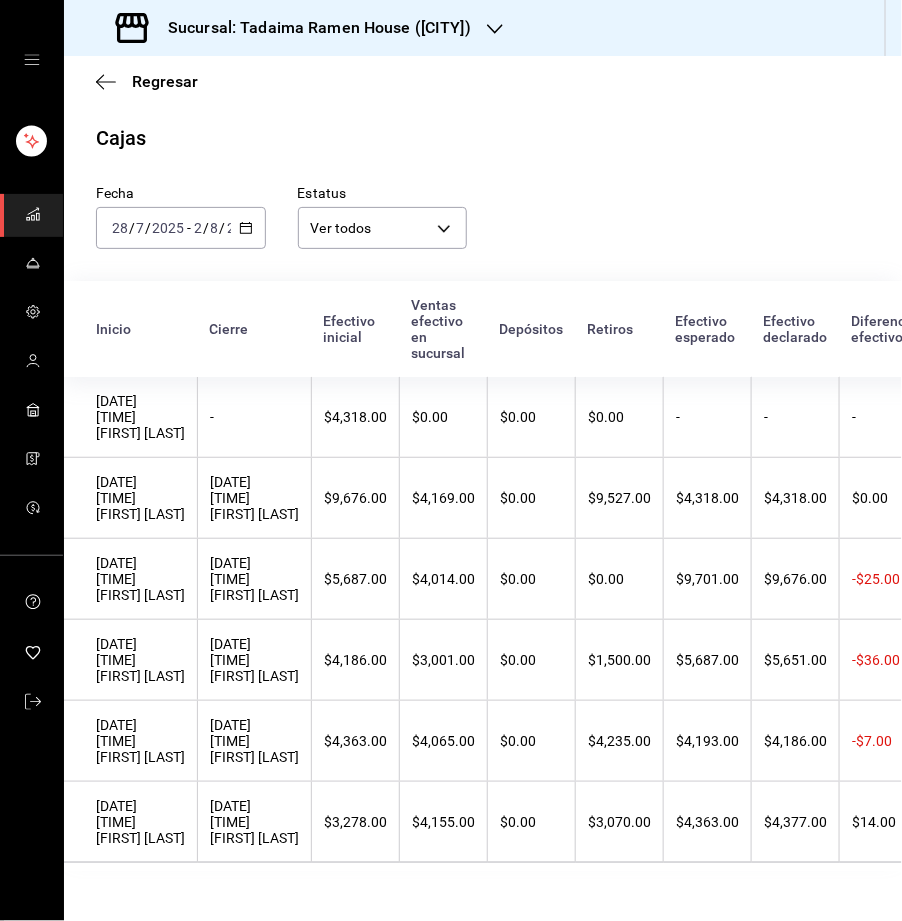 click on "Sucursal: Tadaima Ramen House ([CITY])" at bounding box center [311, 28] 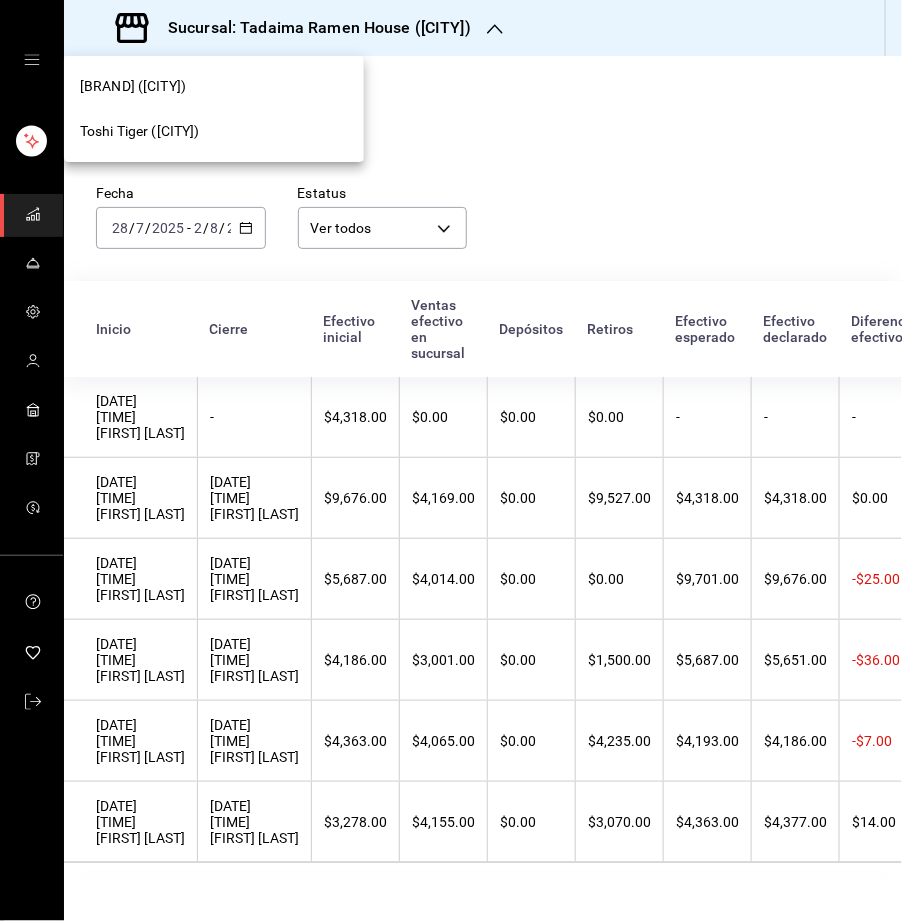 click on "Toshi Tiger ([CITY])" at bounding box center [214, 131] 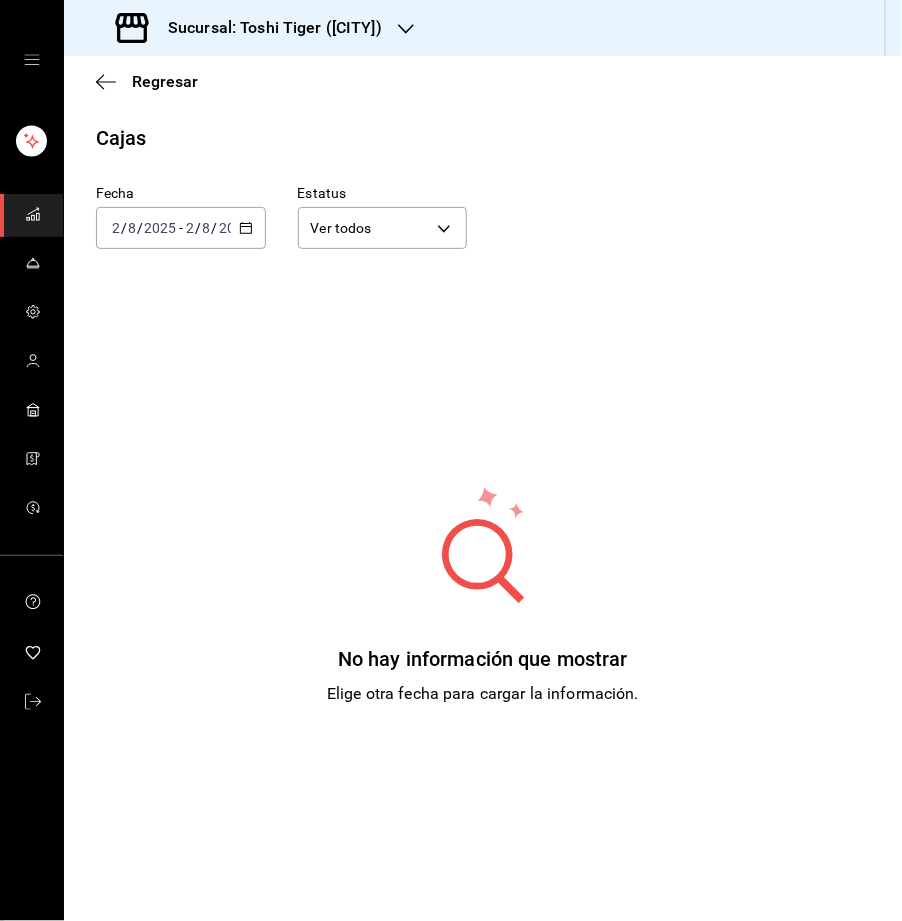 click 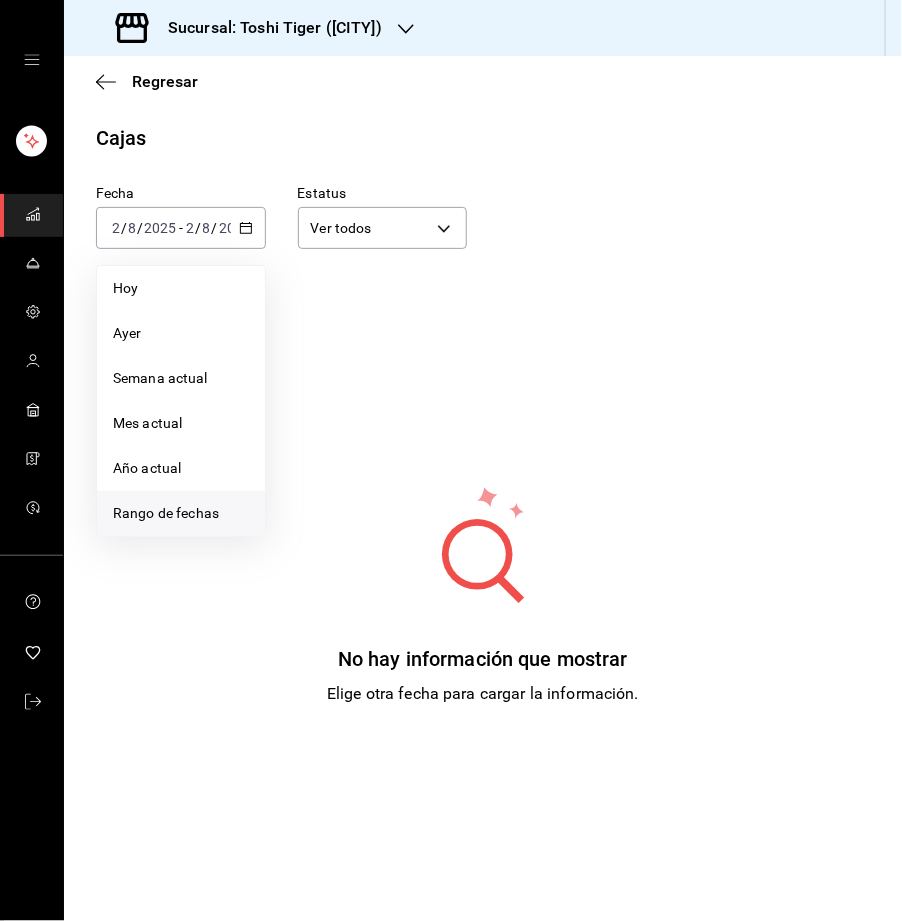 click on "Rango de fechas" at bounding box center (181, 513) 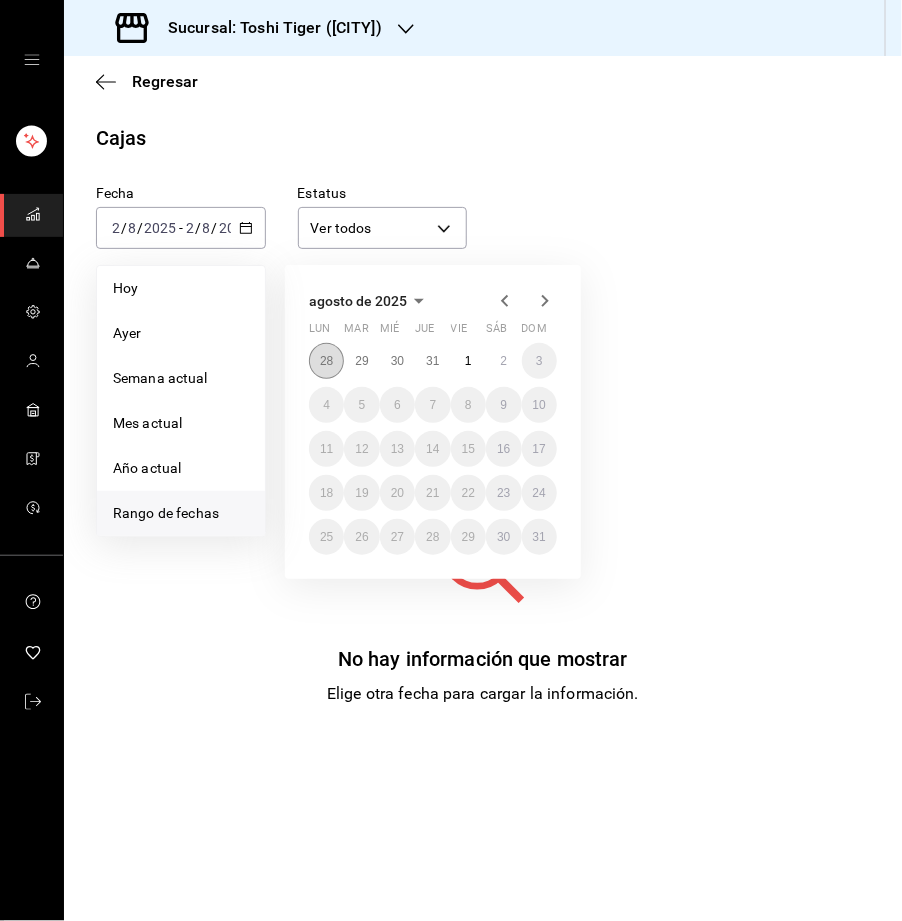click on "28" at bounding box center [326, 361] 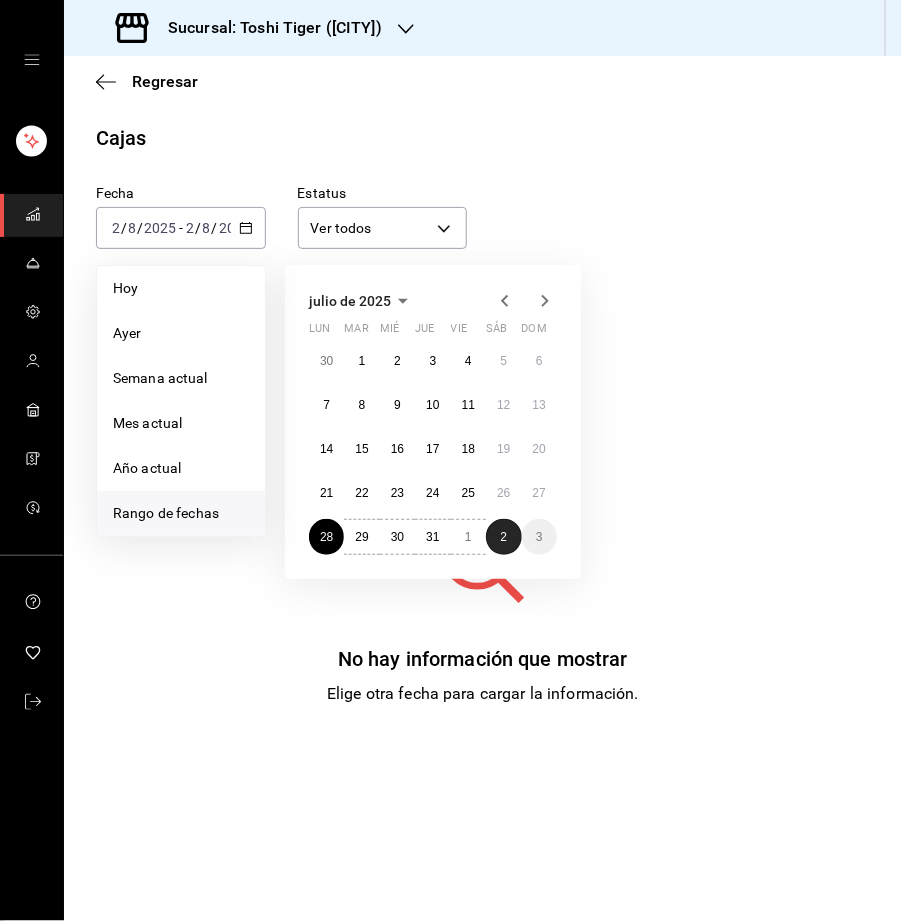 click on "2" at bounding box center [503, 537] 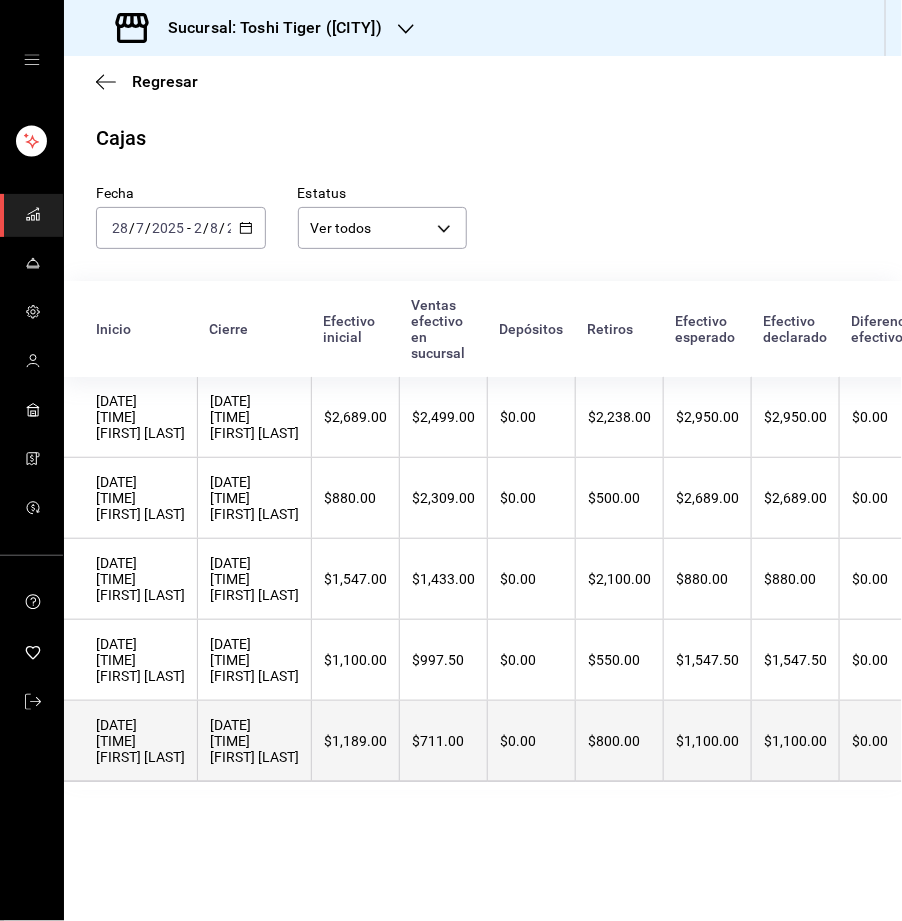 click on "[DATE]
[TIME]
[FIRST] [LAST]" at bounding box center (254, 741) 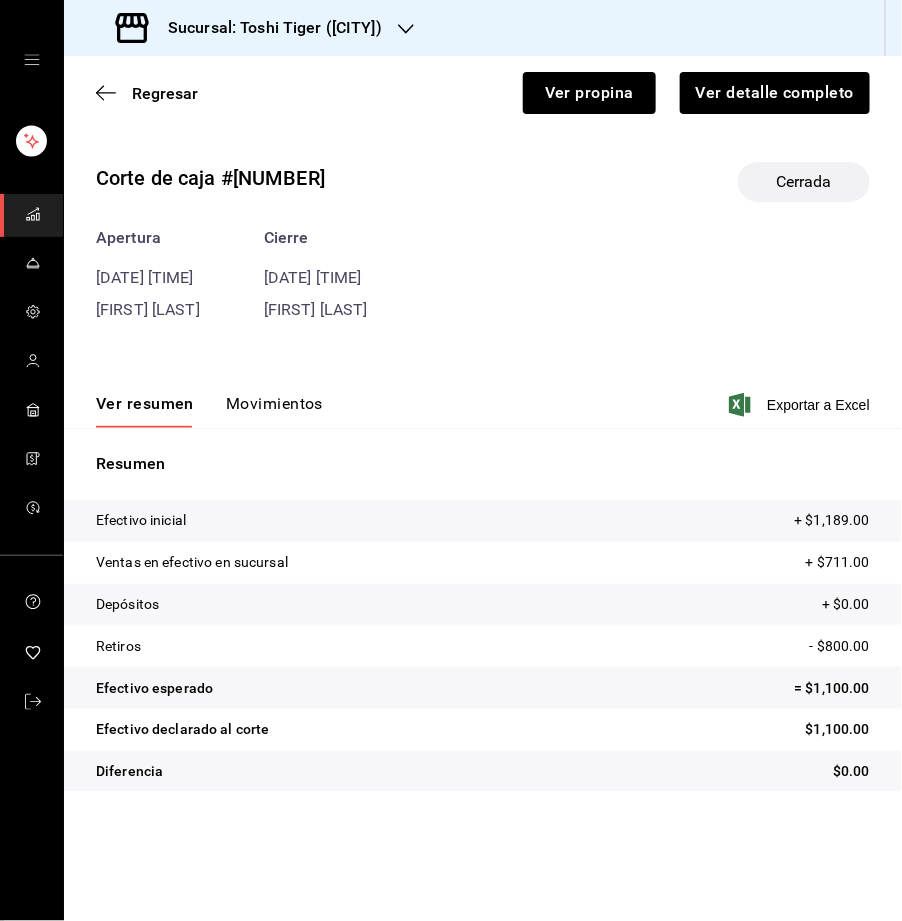 click on "Movimientos" at bounding box center (274, 411) 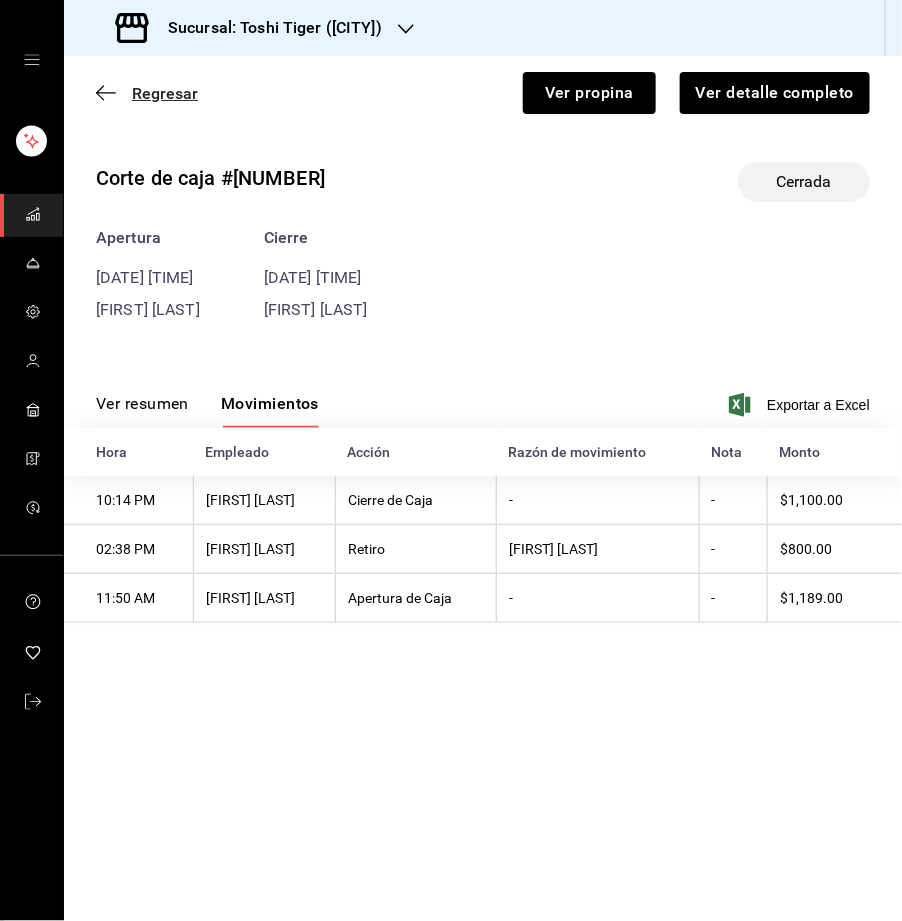 click on "Regresar" at bounding box center [165, 93] 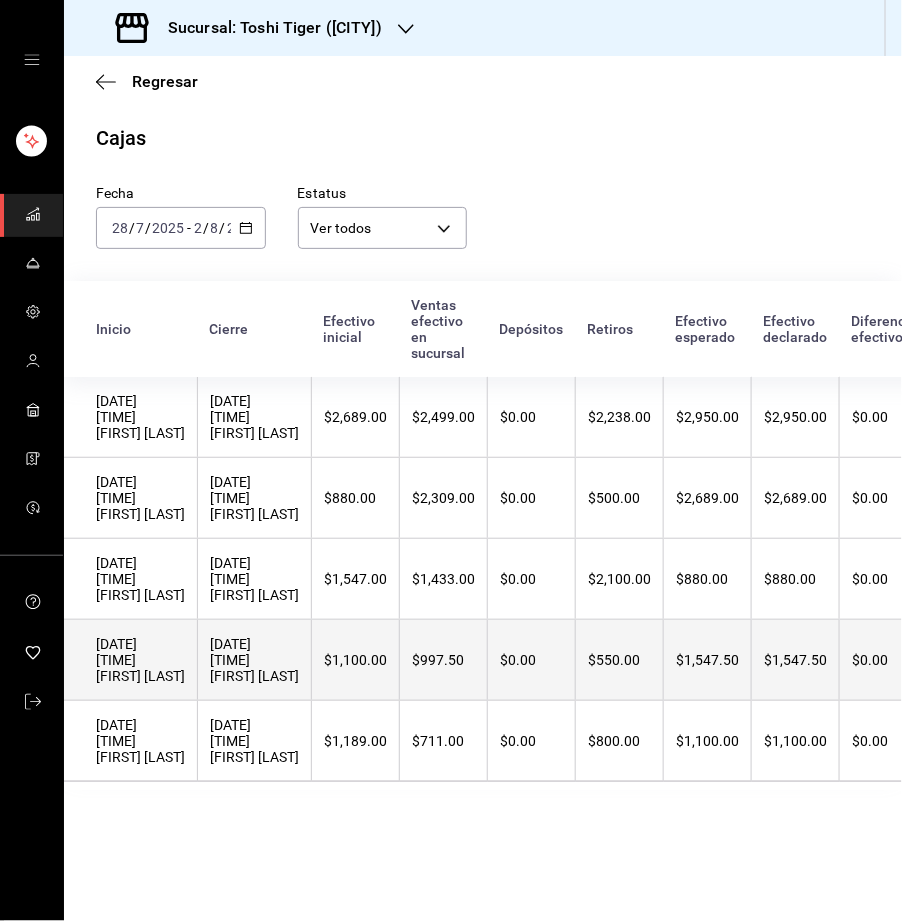 click on "[DATE]
[TIME]
[FIRST] [LAST]" at bounding box center (254, 660) 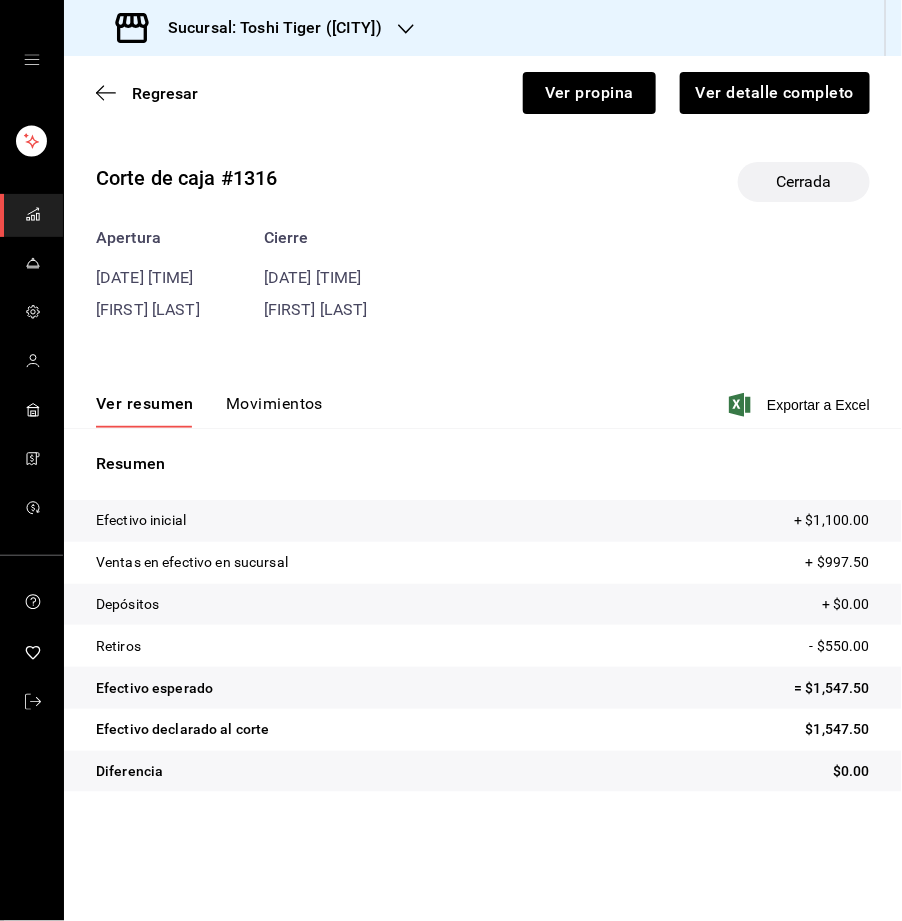 click on "Movimientos" at bounding box center [274, 411] 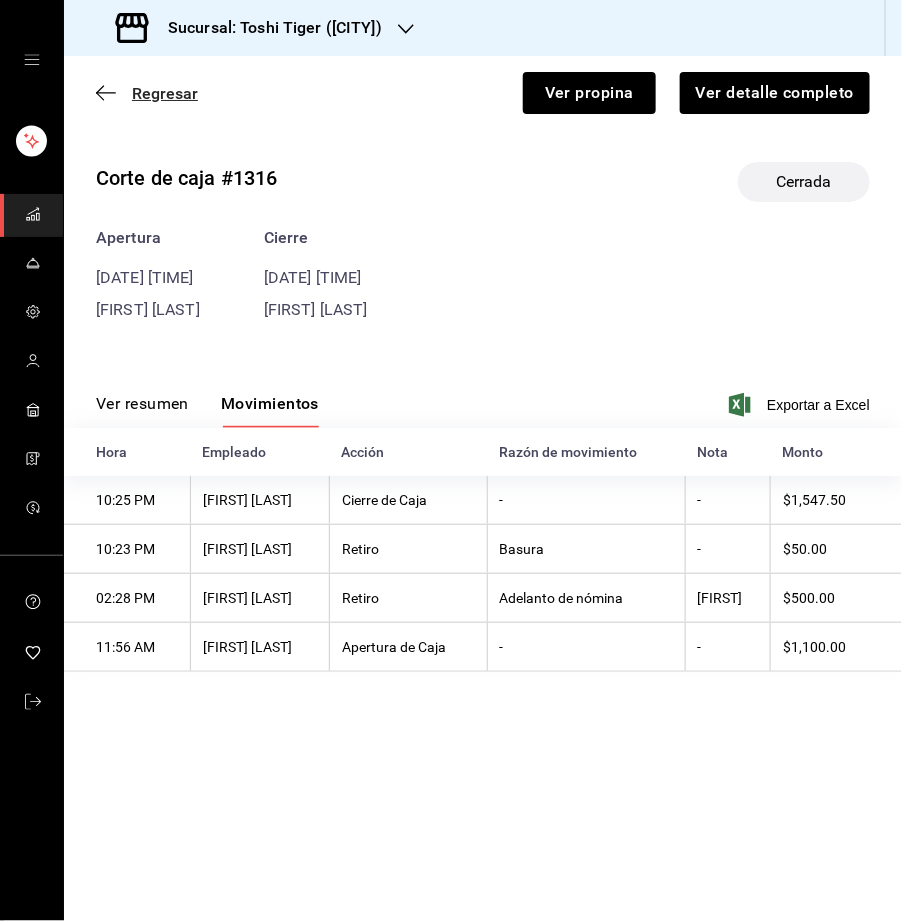 click on "Regresar" at bounding box center [165, 93] 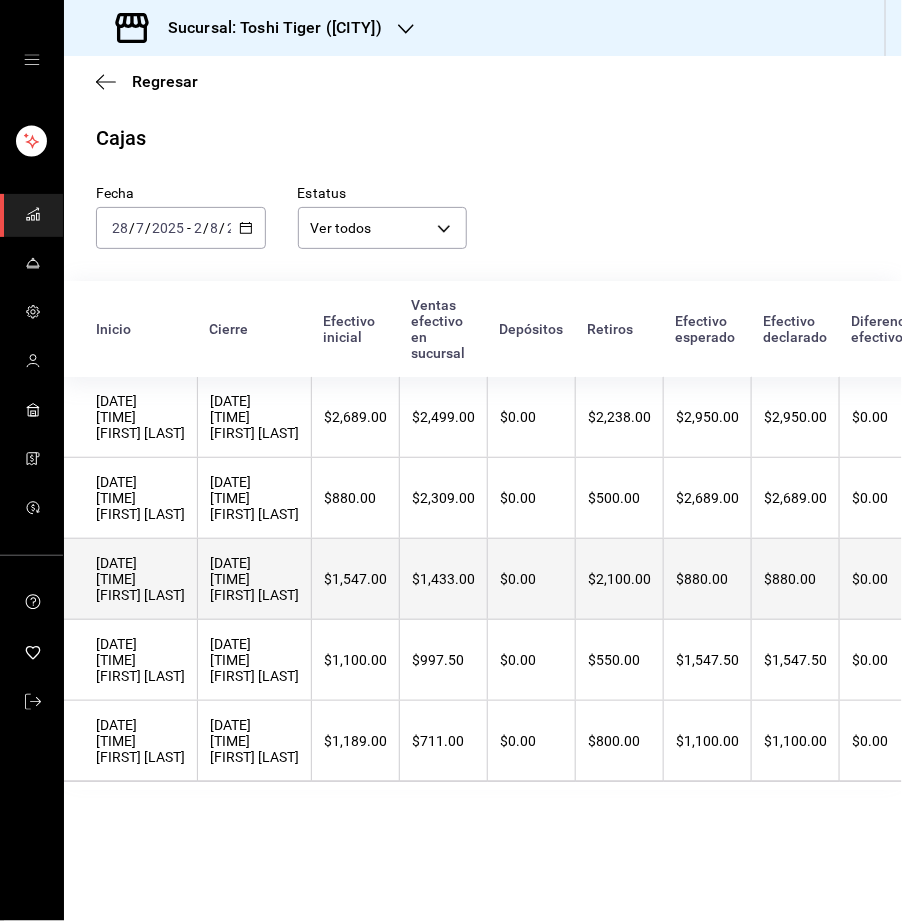 click on "[DATE]
[TIME]
[FIRST] [LAST]" at bounding box center [254, 579] 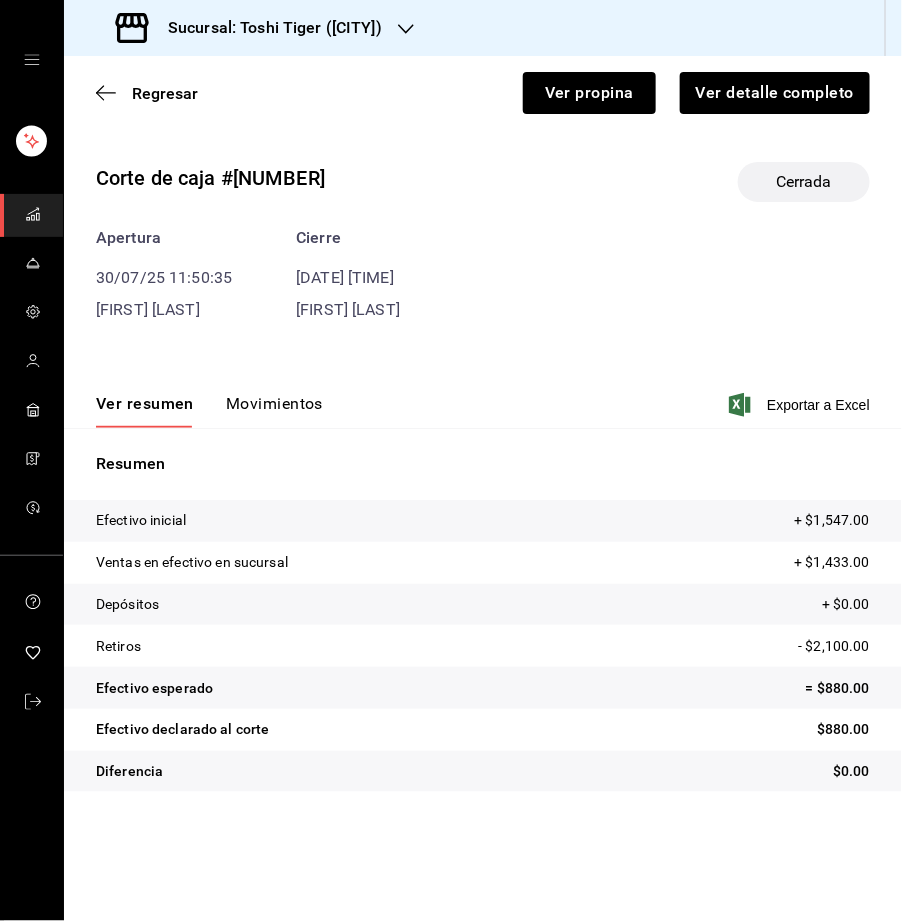 click on "Movimientos" at bounding box center (274, 411) 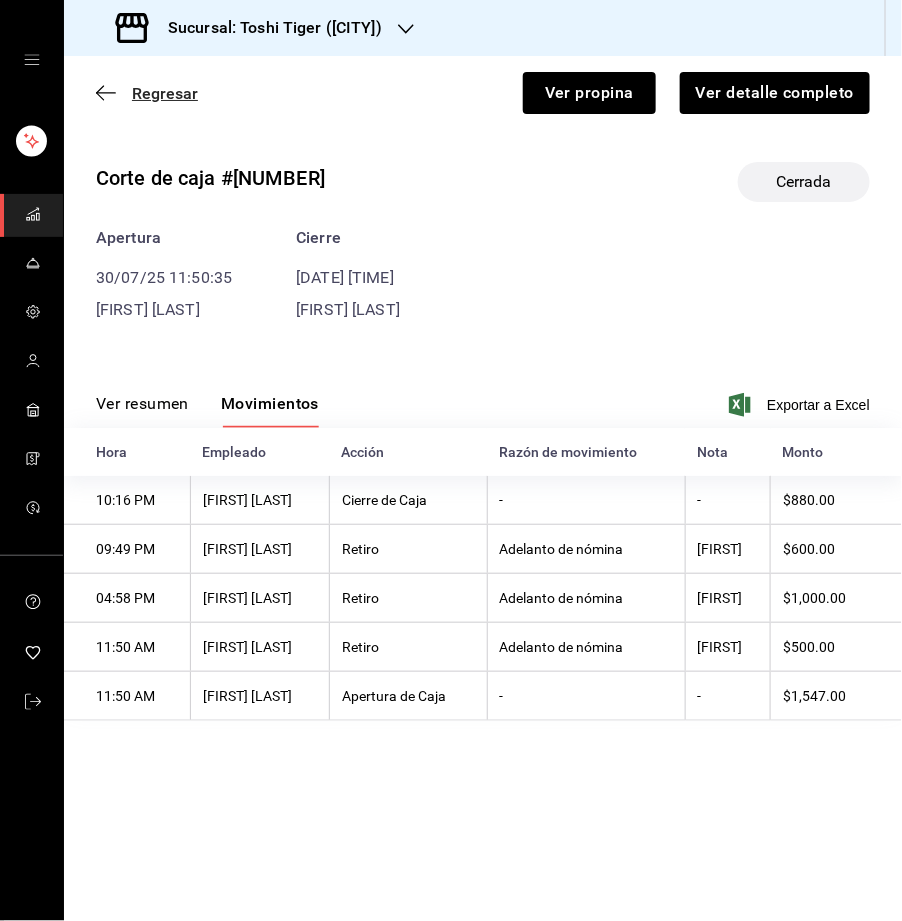 click on "Regresar" at bounding box center [165, 93] 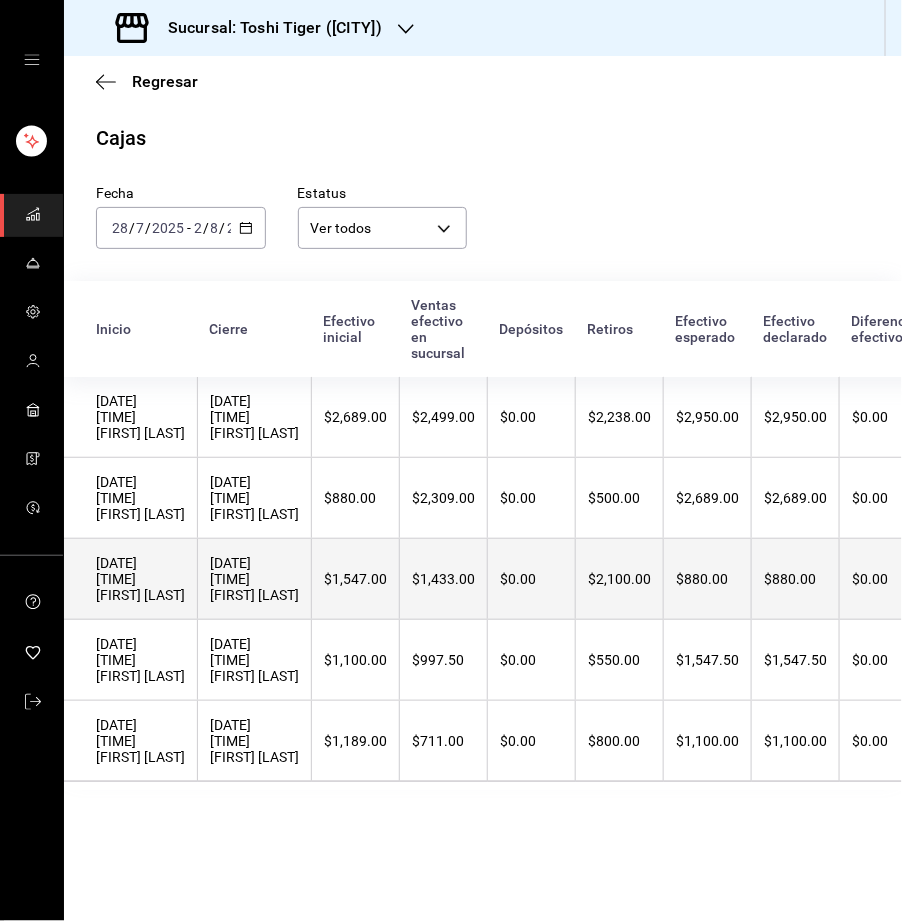 click on "[DATE]
[TIME]
[FIRST] [LAST]" at bounding box center (254, 579) 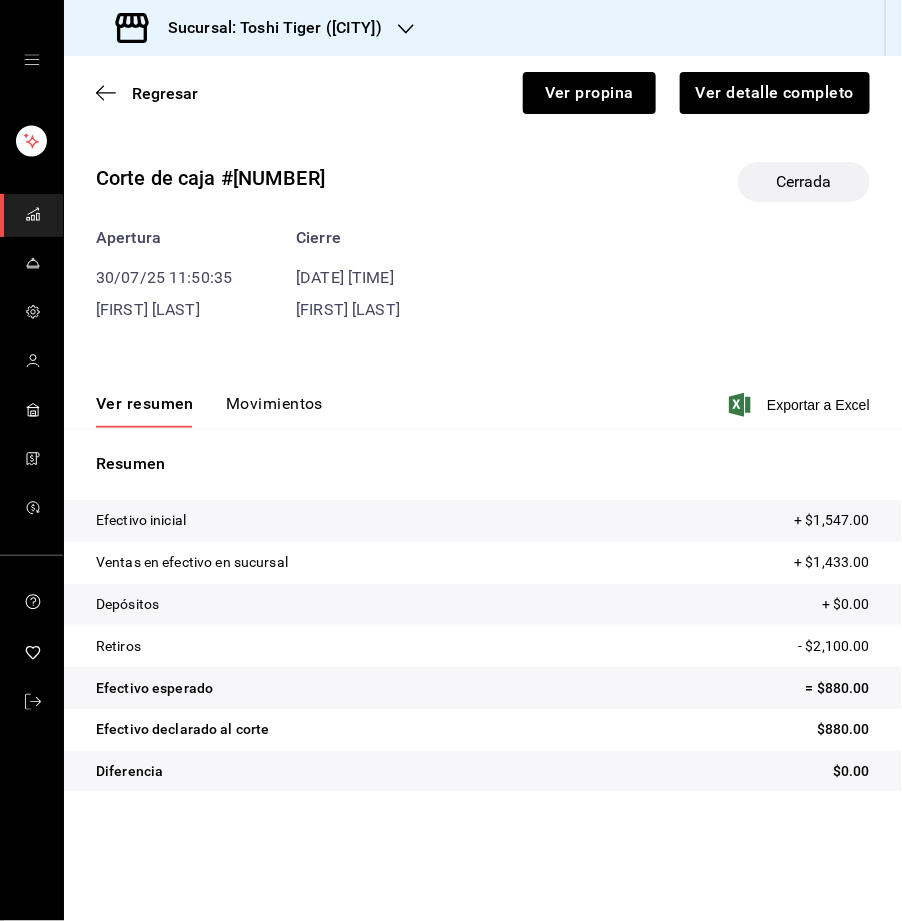 click on "Movimientos" at bounding box center (274, 411) 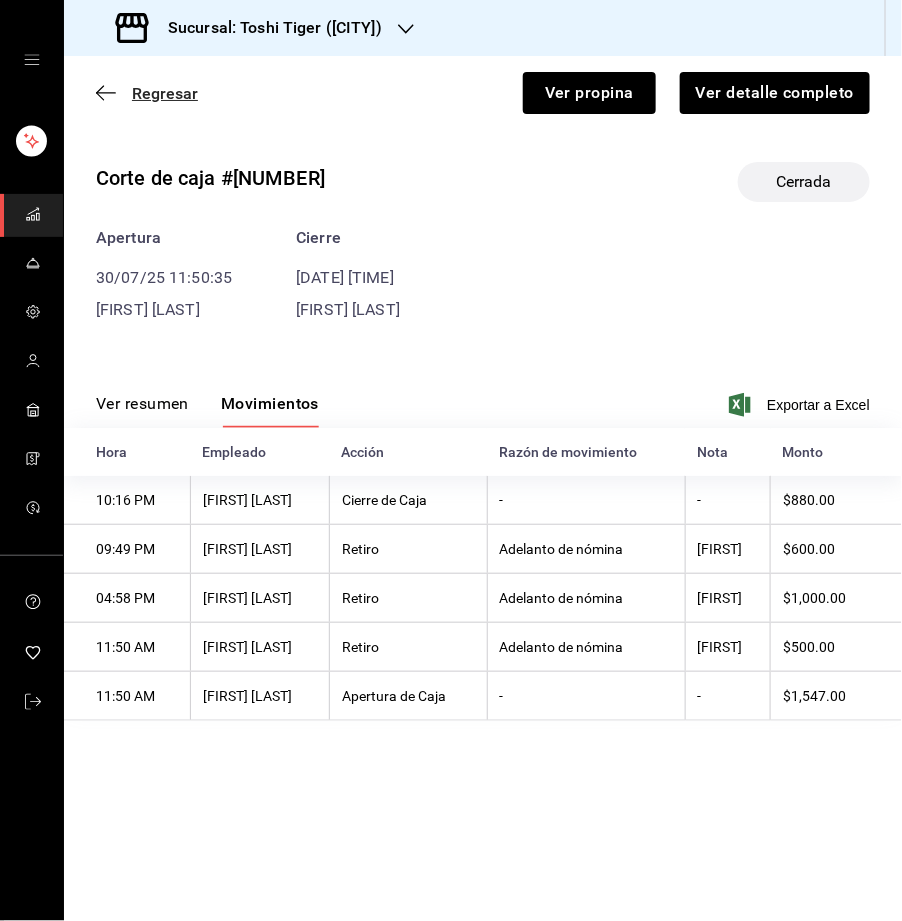 click on "Regresar" at bounding box center (165, 93) 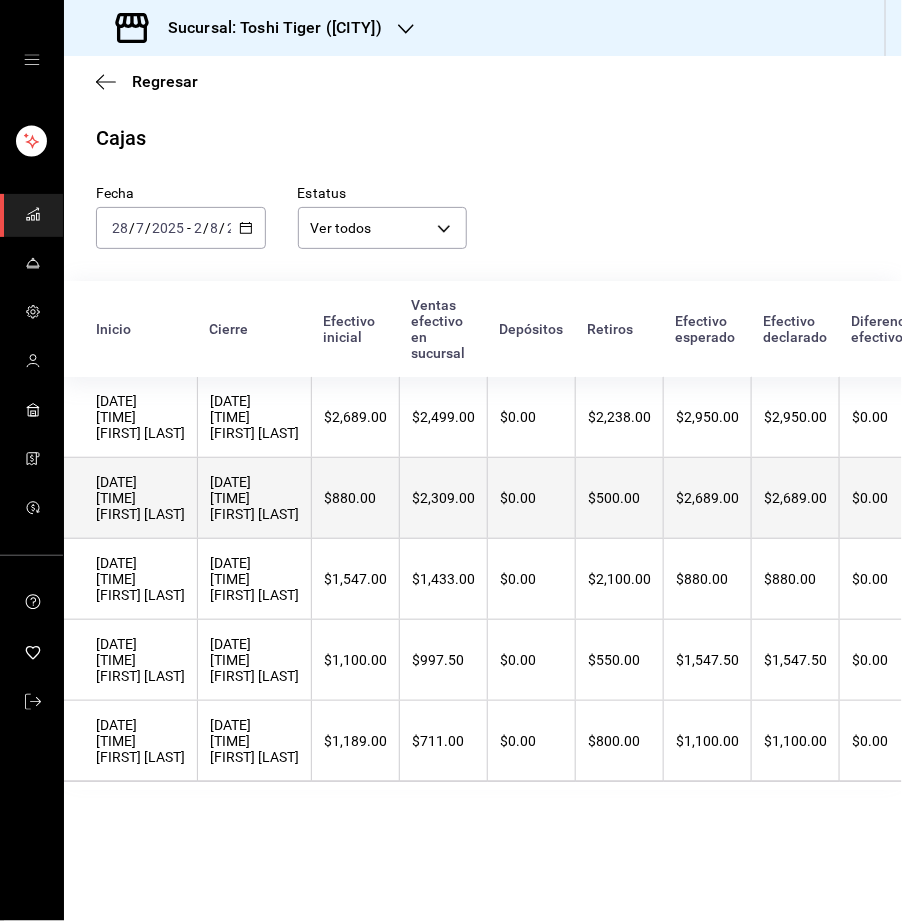 click on "[DATE]
[TIME]
[FIRST] [LAST]" at bounding box center (254, 498) 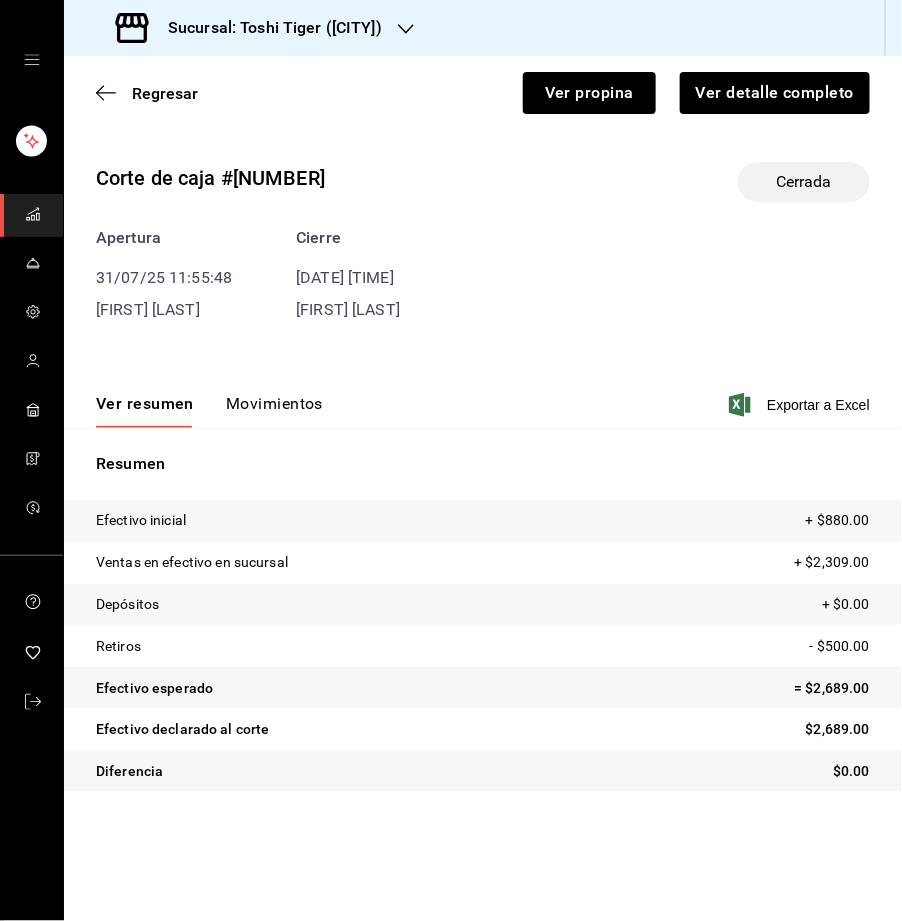 click on "Movimientos" at bounding box center [274, 411] 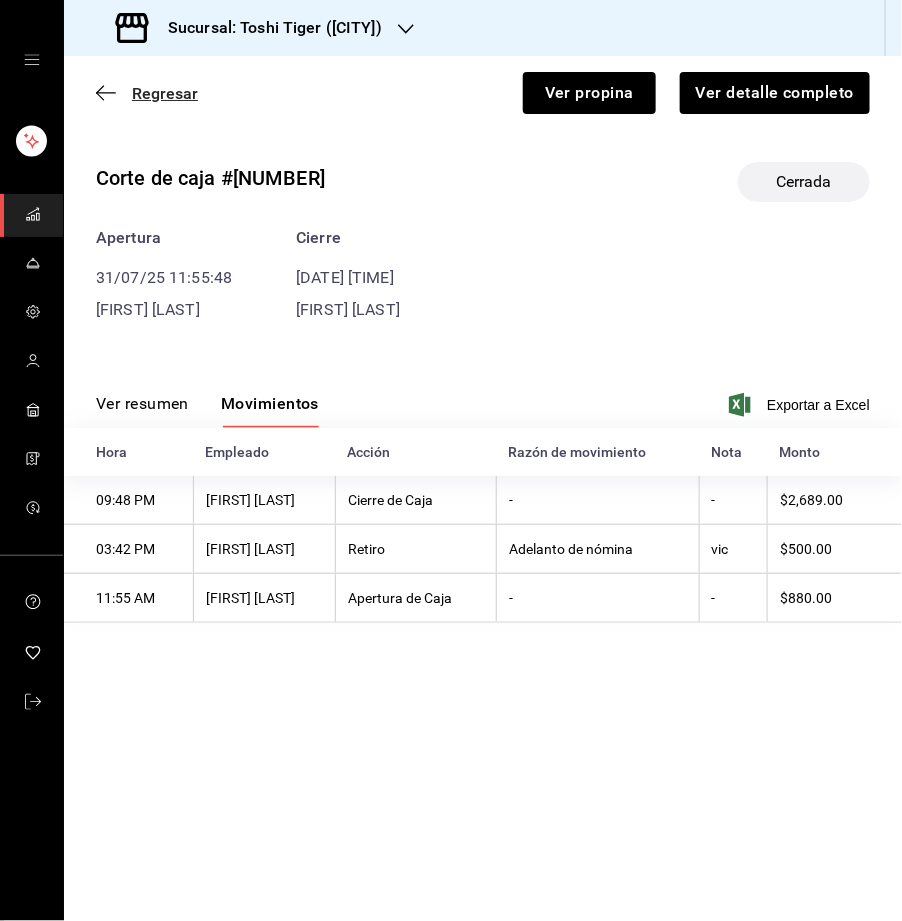 click on "Regresar" at bounding box center (165, 93) 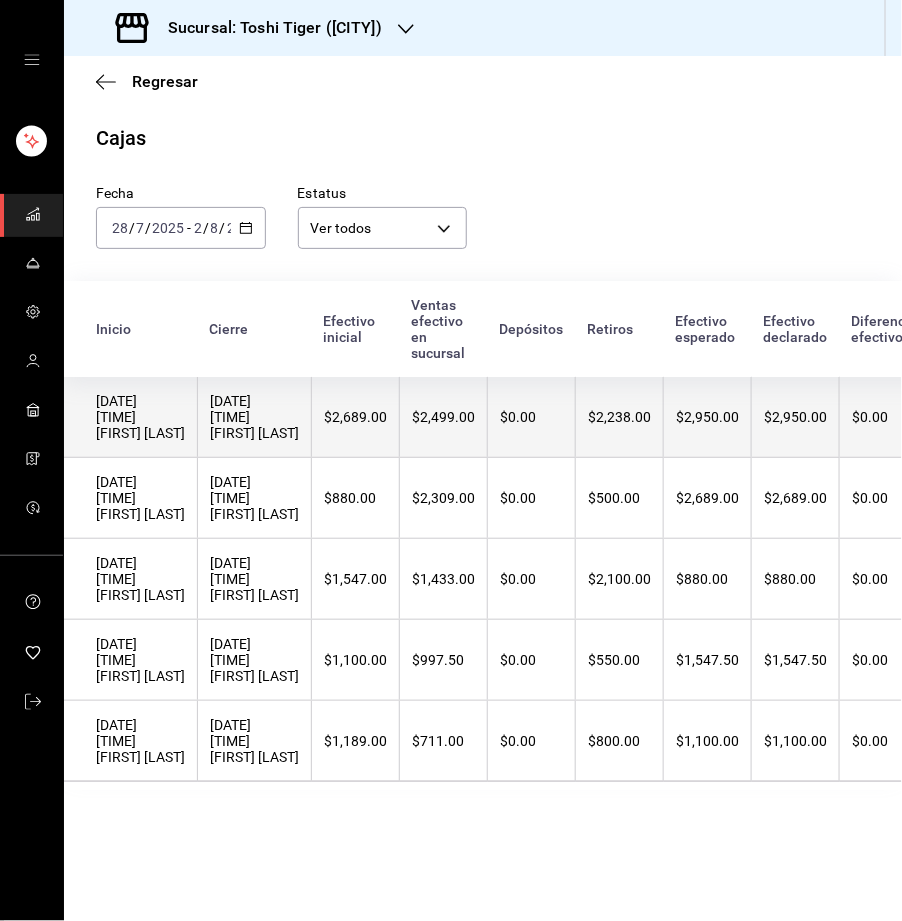 click on "[DATE]
[TIME]
[FIRST] [LAST]" at bounding box center [254, 417] 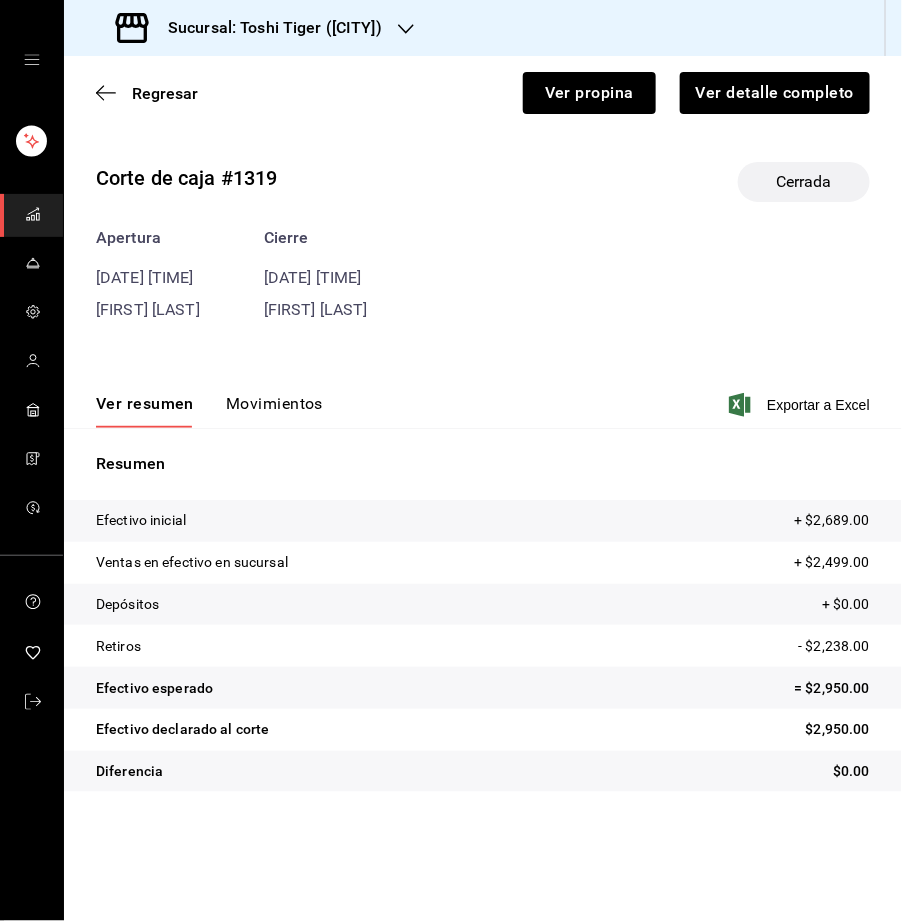 click on "Movimientos" at bounding box center [274, 411] 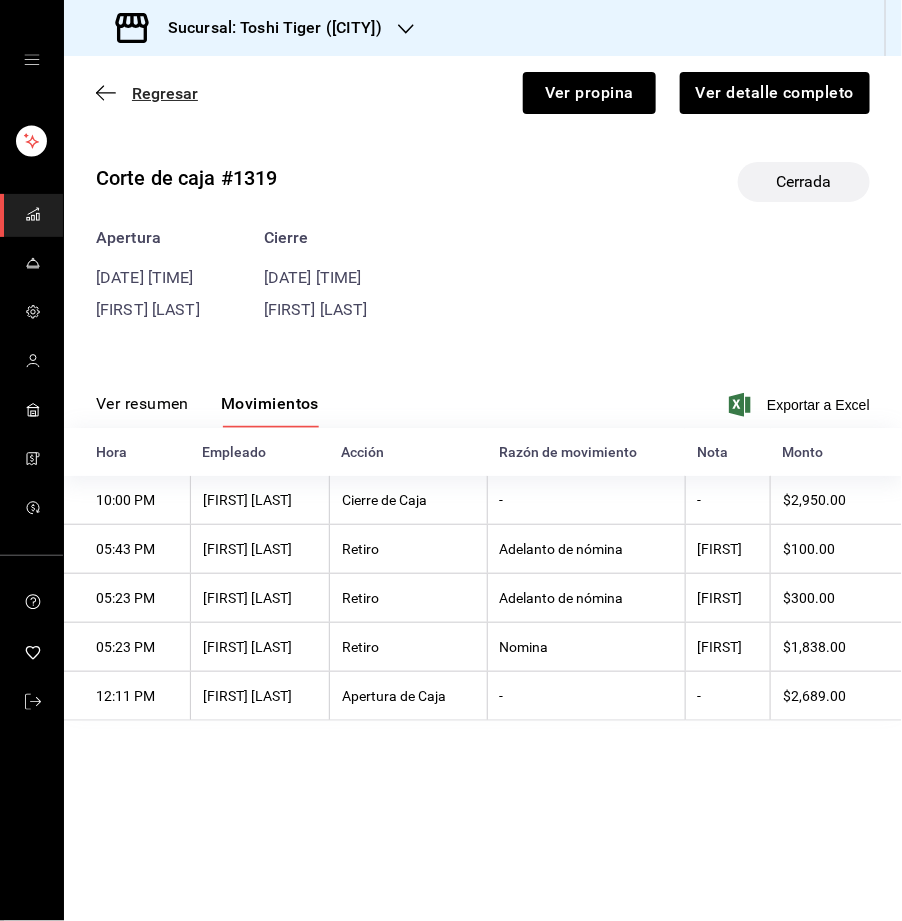 click on "Regresar" at bounding box center [165, 93] 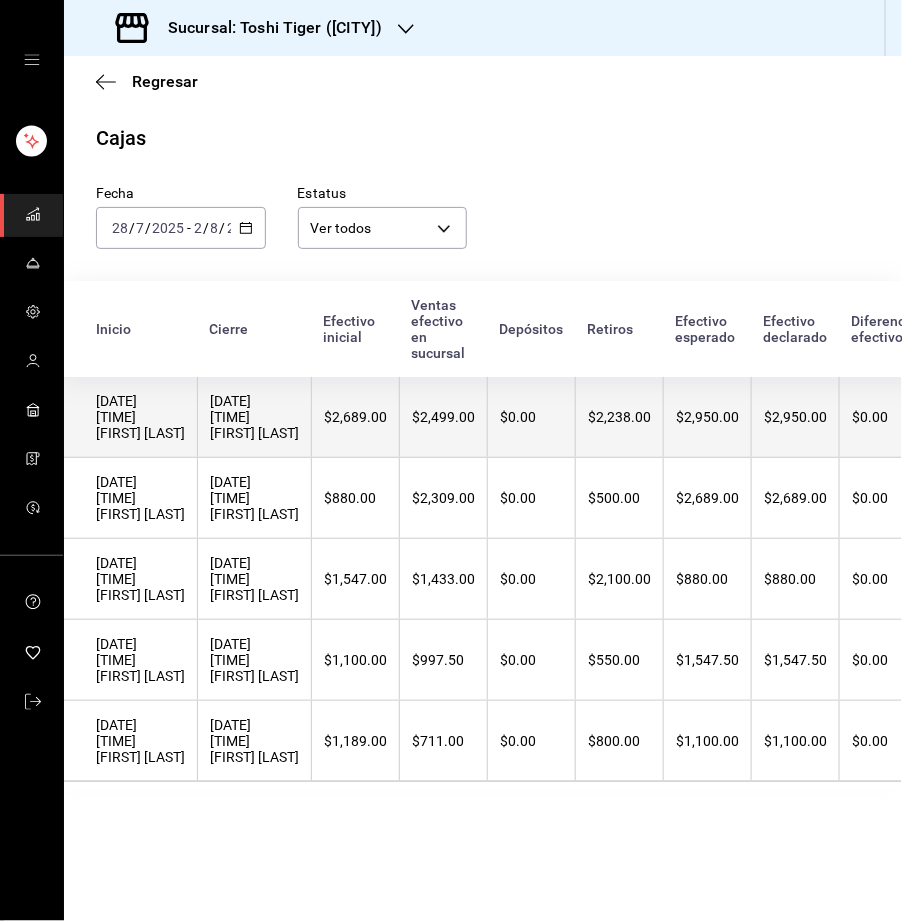 click on "[DATE]
[TIME]
[FIRST] [LAST]" at bounding box center (254, 417) 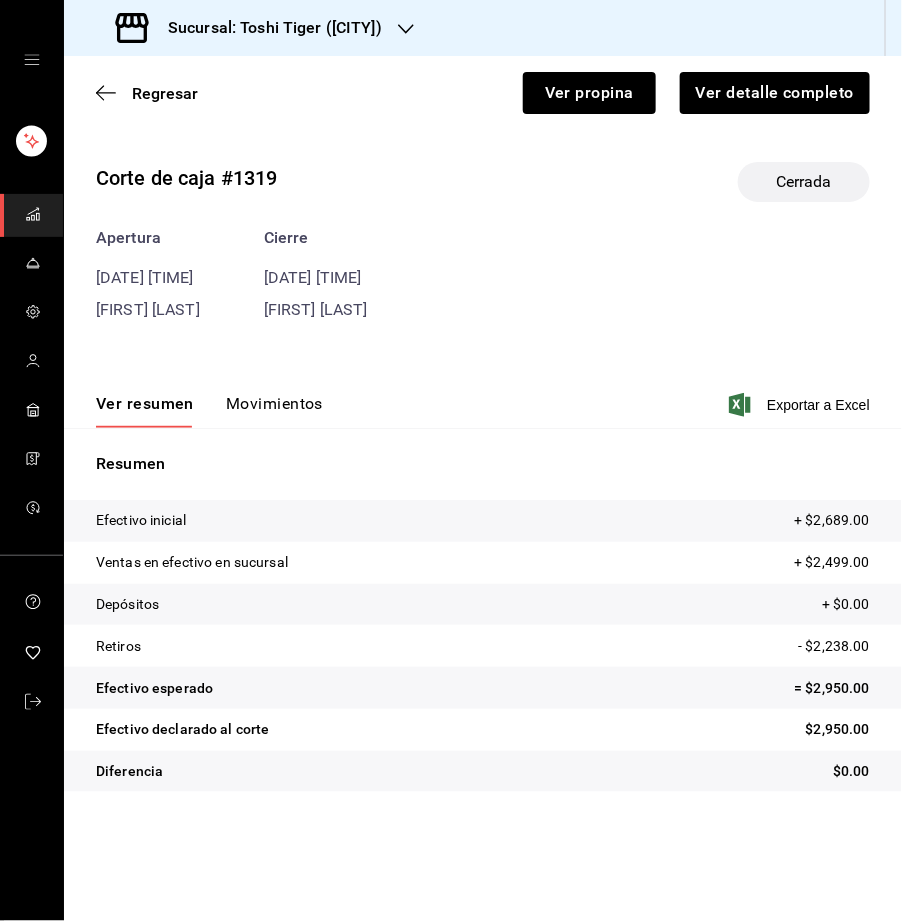 click on "Movimientos" at bounding box center (274, 411) 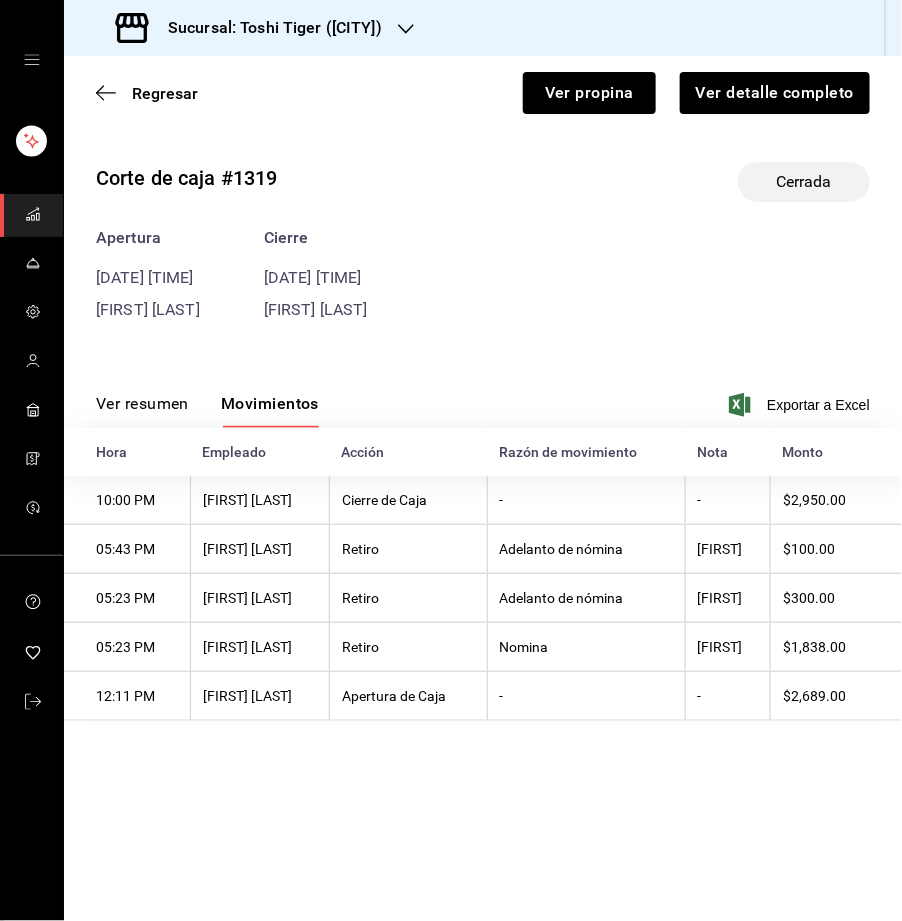 click on "Regresar Ver propina Ver detalle completo" at bounding box center (483, 93) 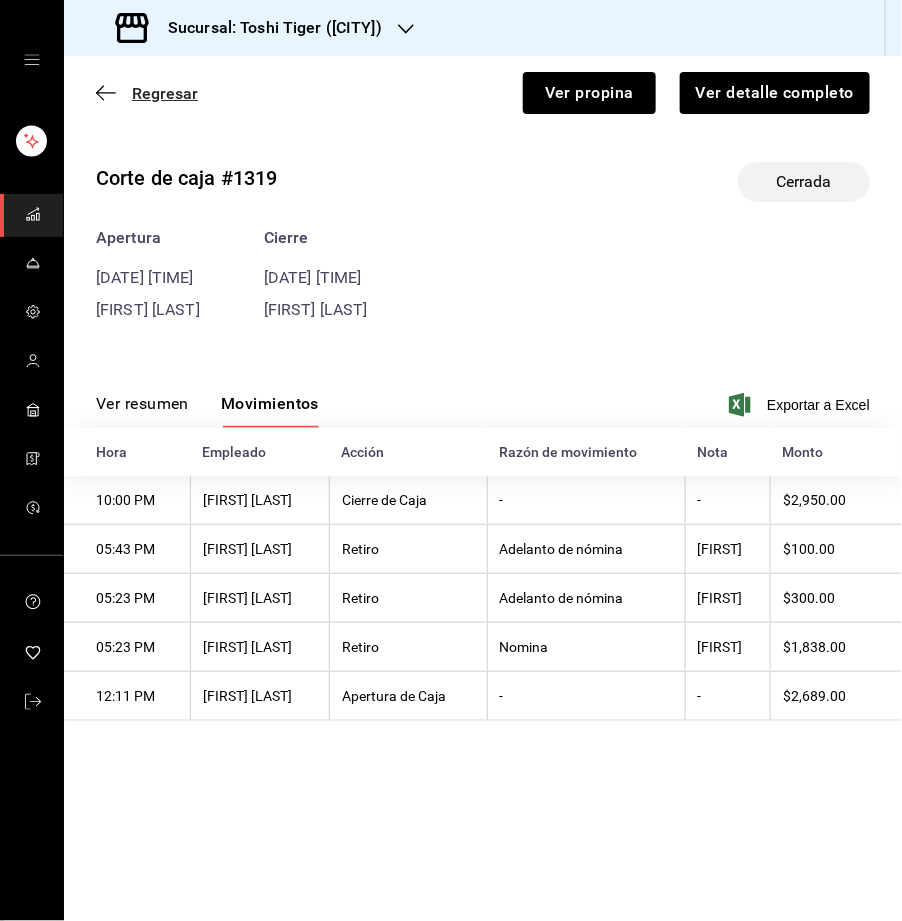click on "Regresar" at bounding box center (165, 93) 